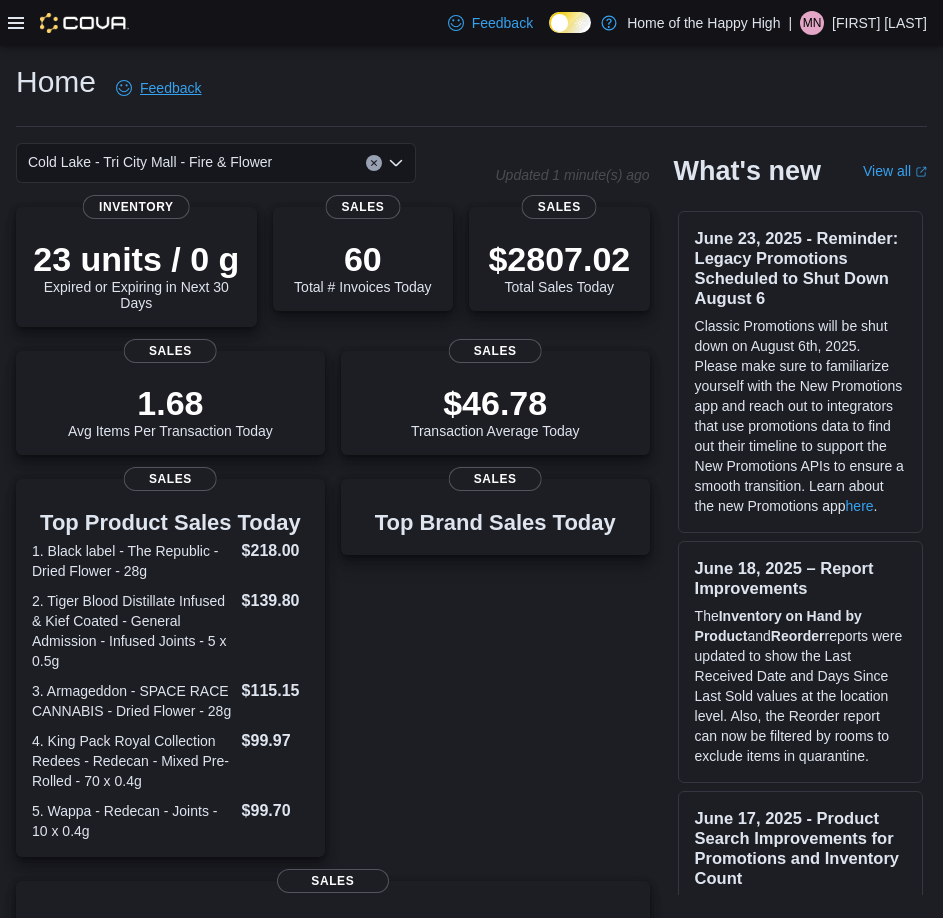 scroll, scrollTop: 0, scrollLeft: 0, axis: both 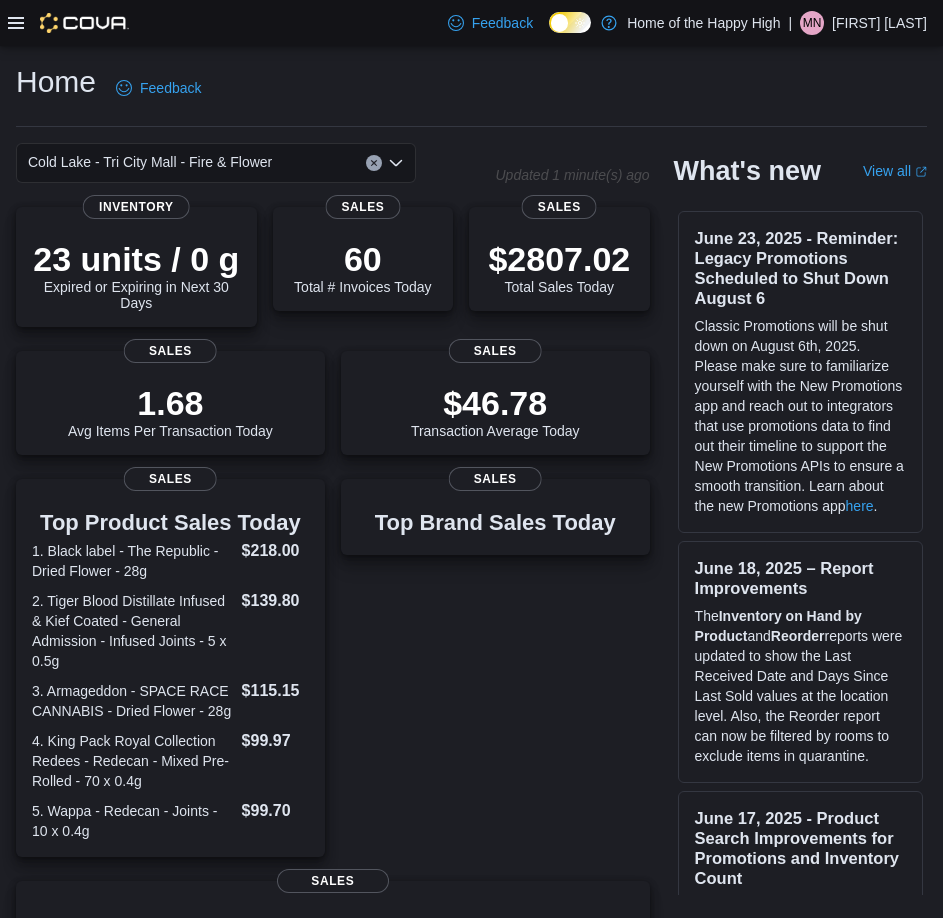 click 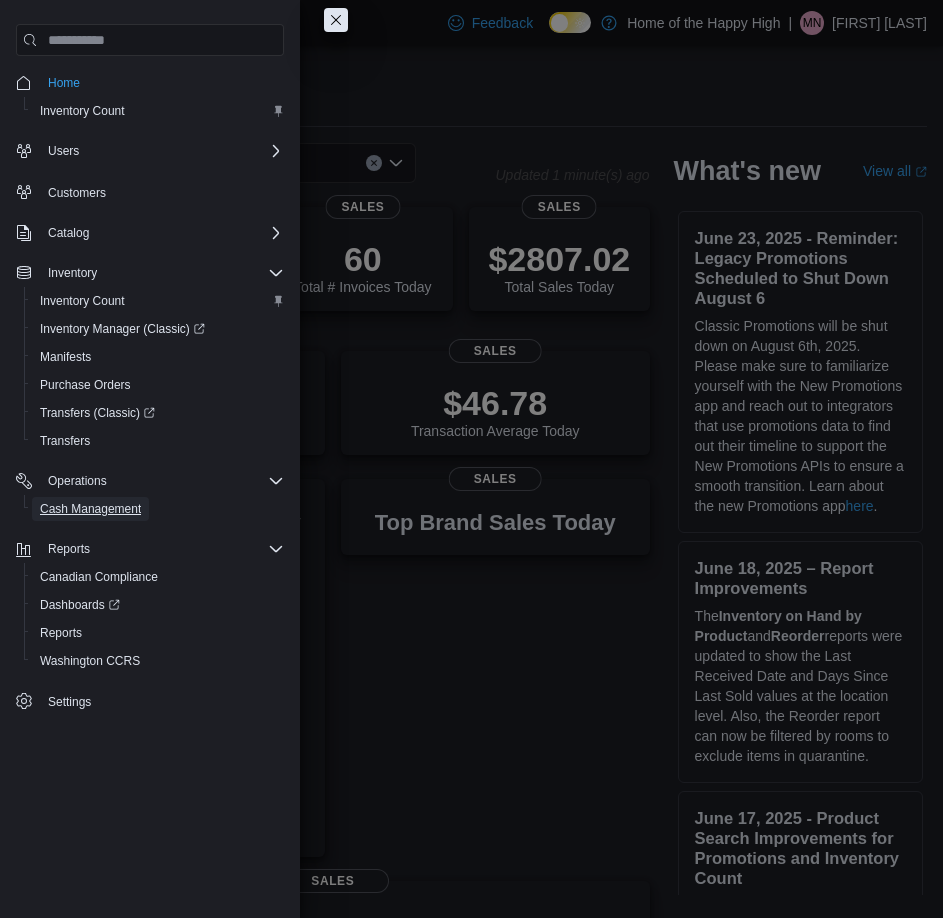 click on "Cash Management" at bounding box center (90, 509) 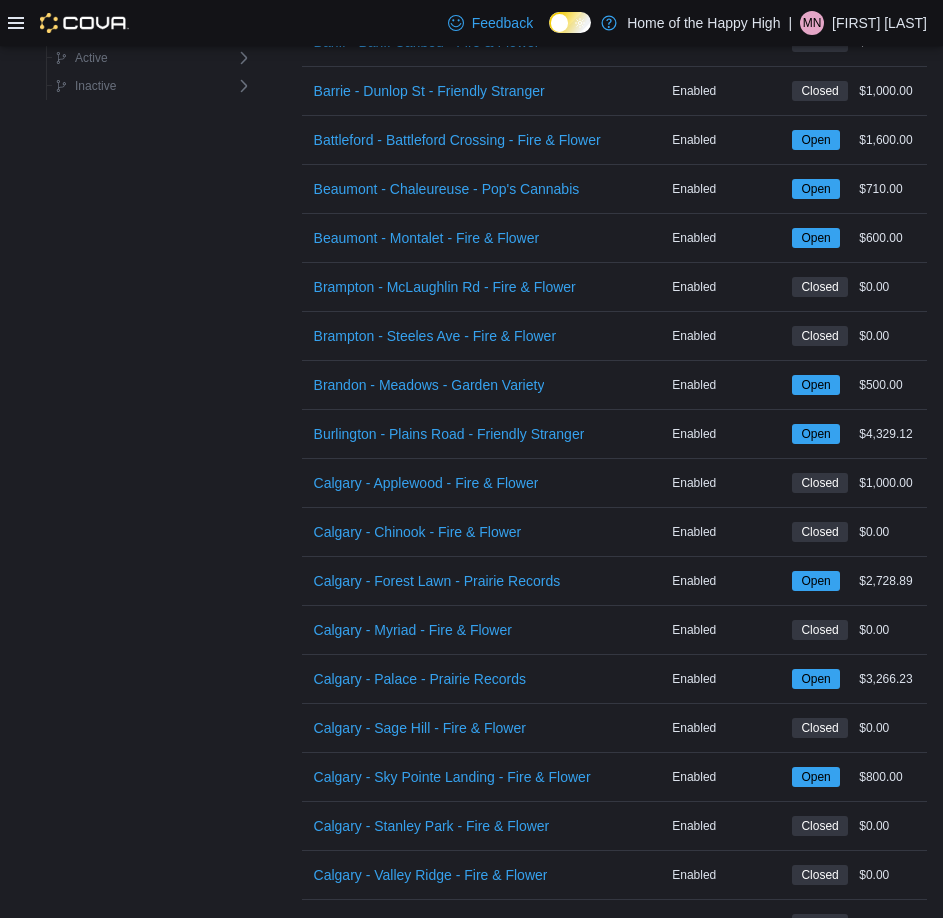 scroll, scrollTop: 900, scrollLeft: 0, axis: vertical 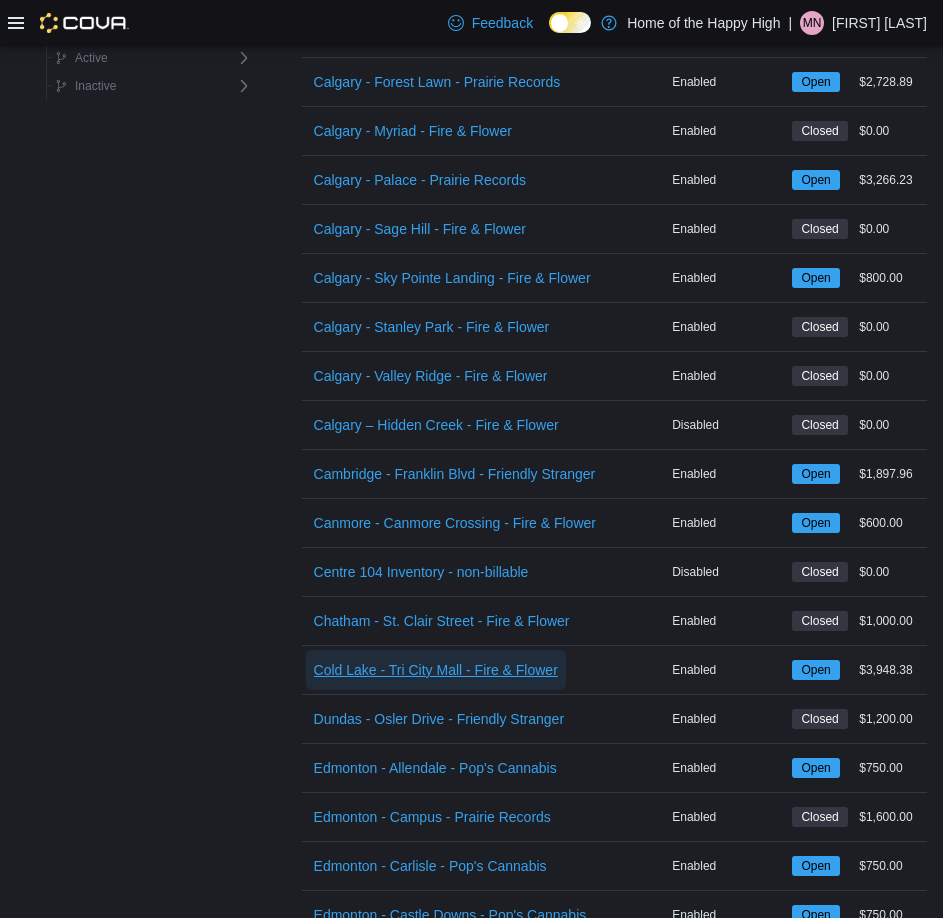 click on "Cold Lake - Tri City Mall - Fire & Flower" at bounding box center [436, 670] 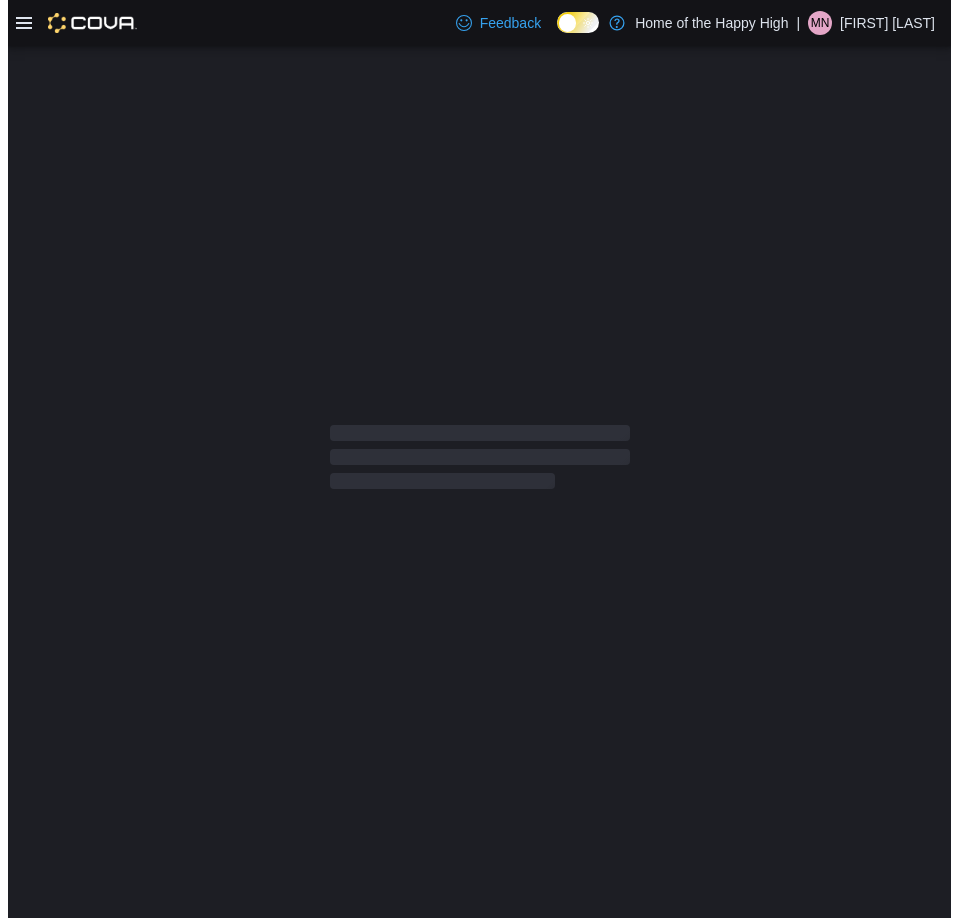 scroll, scrollTop: 0, scrollLeft: 0, axis: both 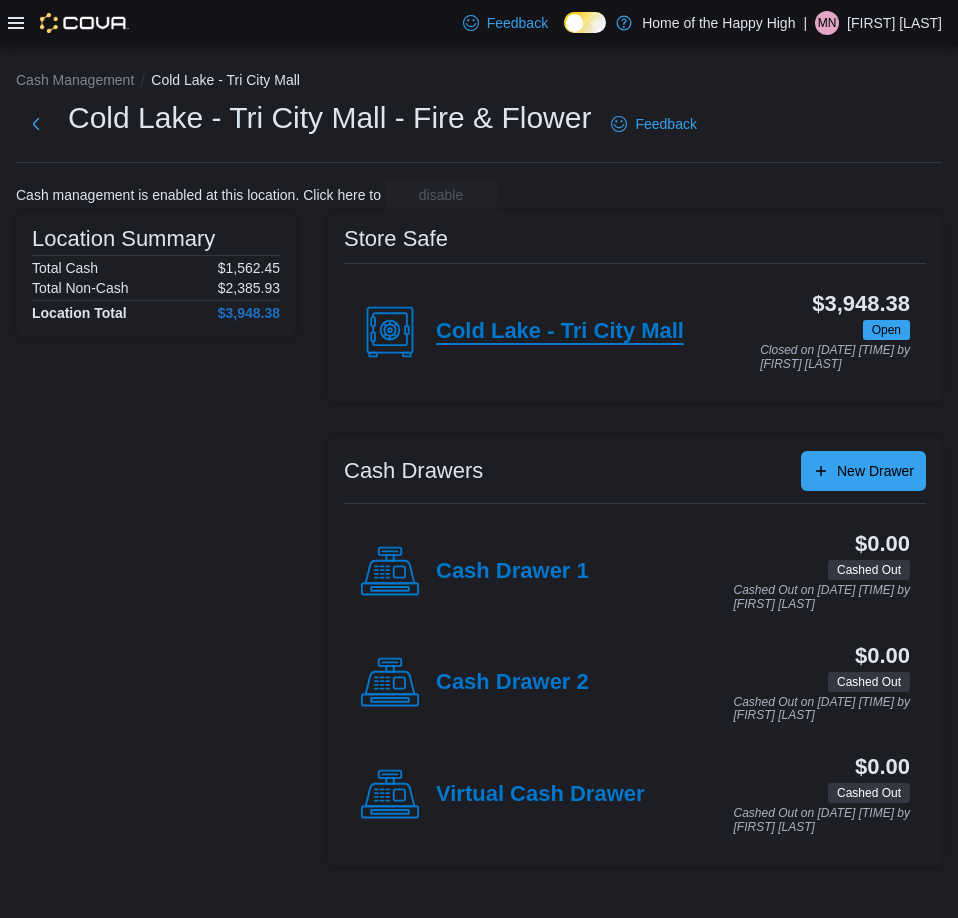 click on "Cold Lake - Tri City Mall" at bounding box center (560, 332) 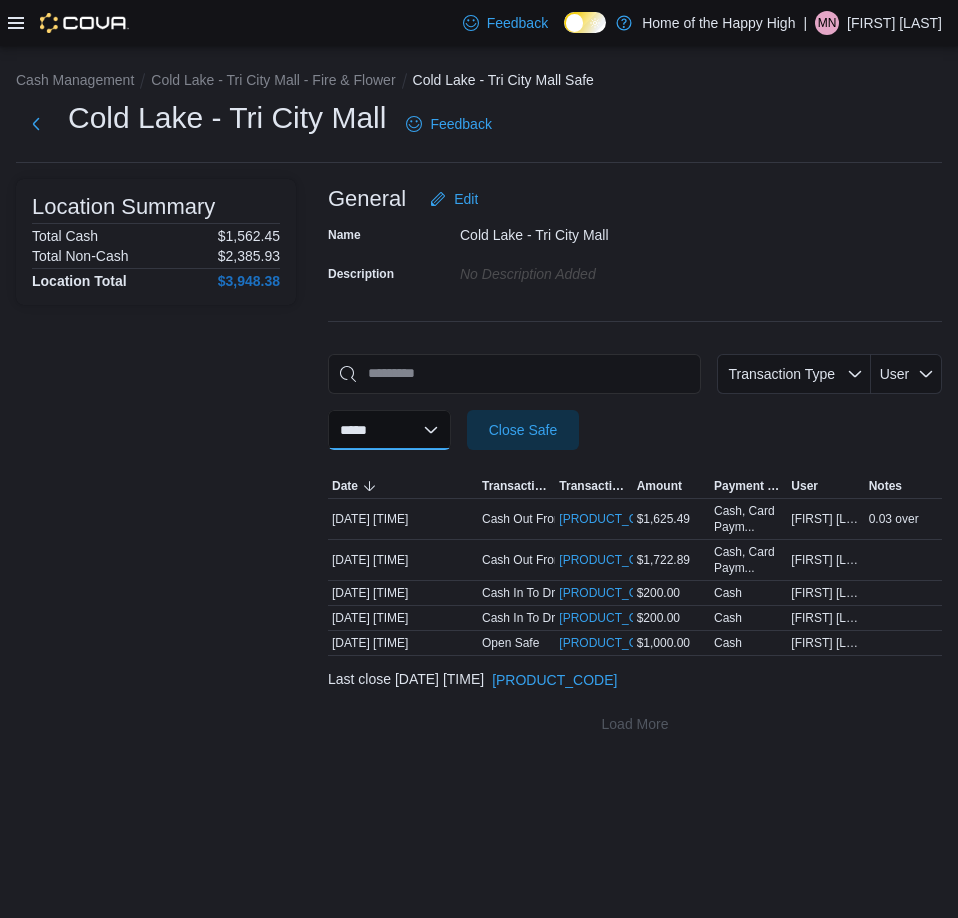click on "**********" at bounding box center (389, 430) 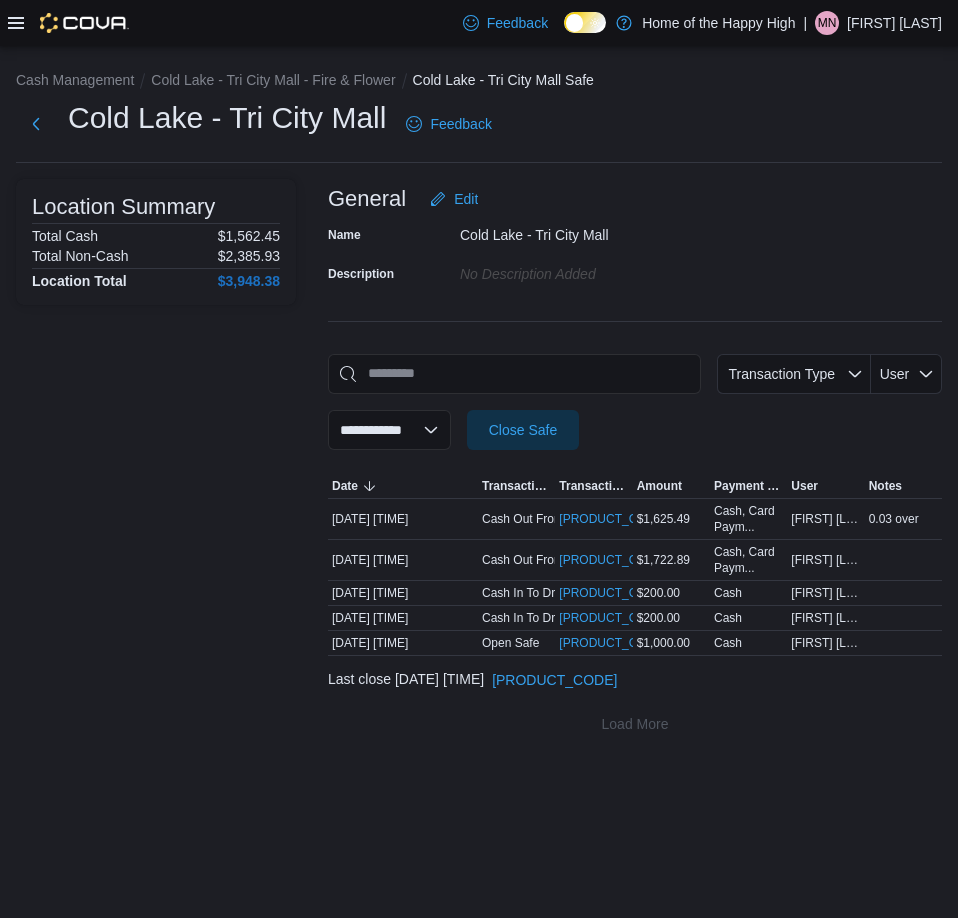 click on "**********" at bounding box center (389, 430) 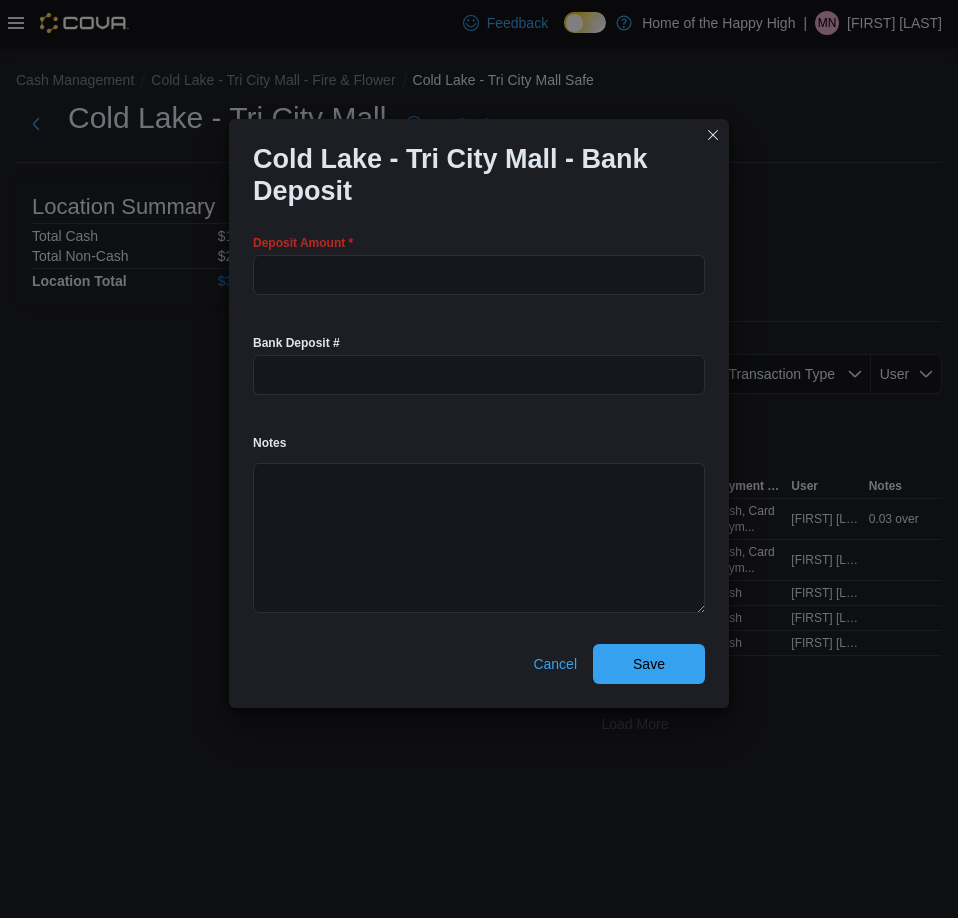 click on "Bank Deposit #" at bounding box center [479, 343] 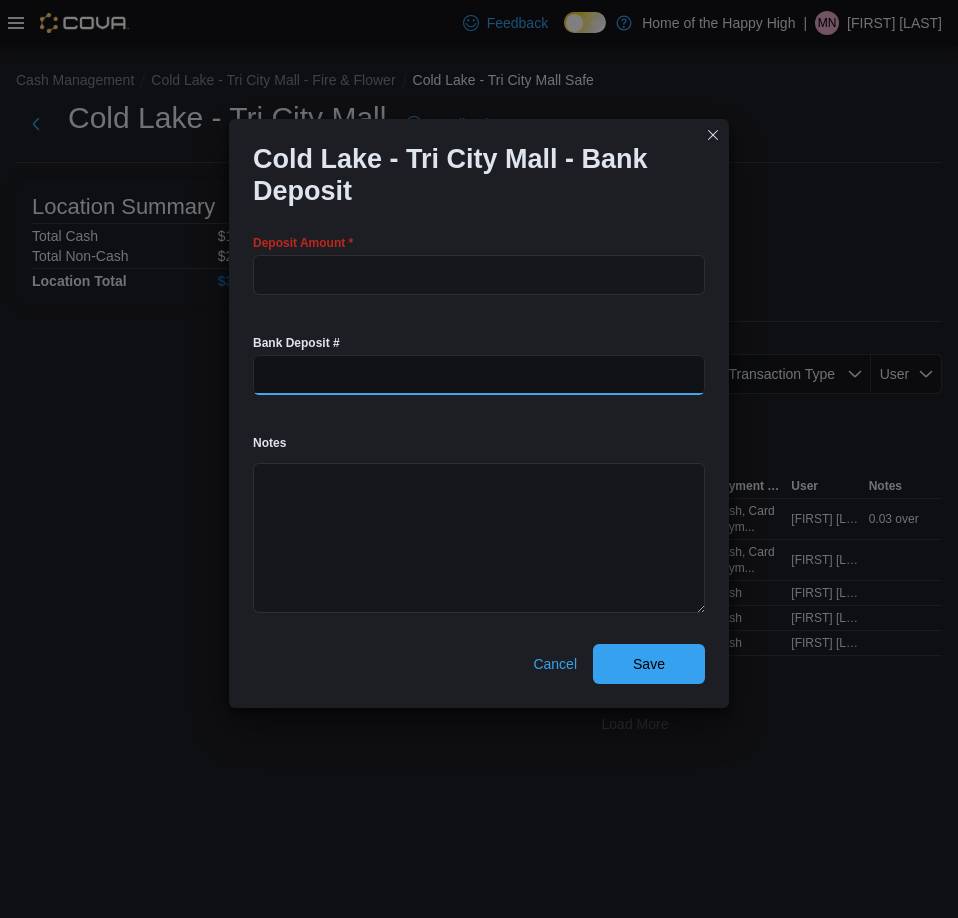click at bounding box center (479, 375) 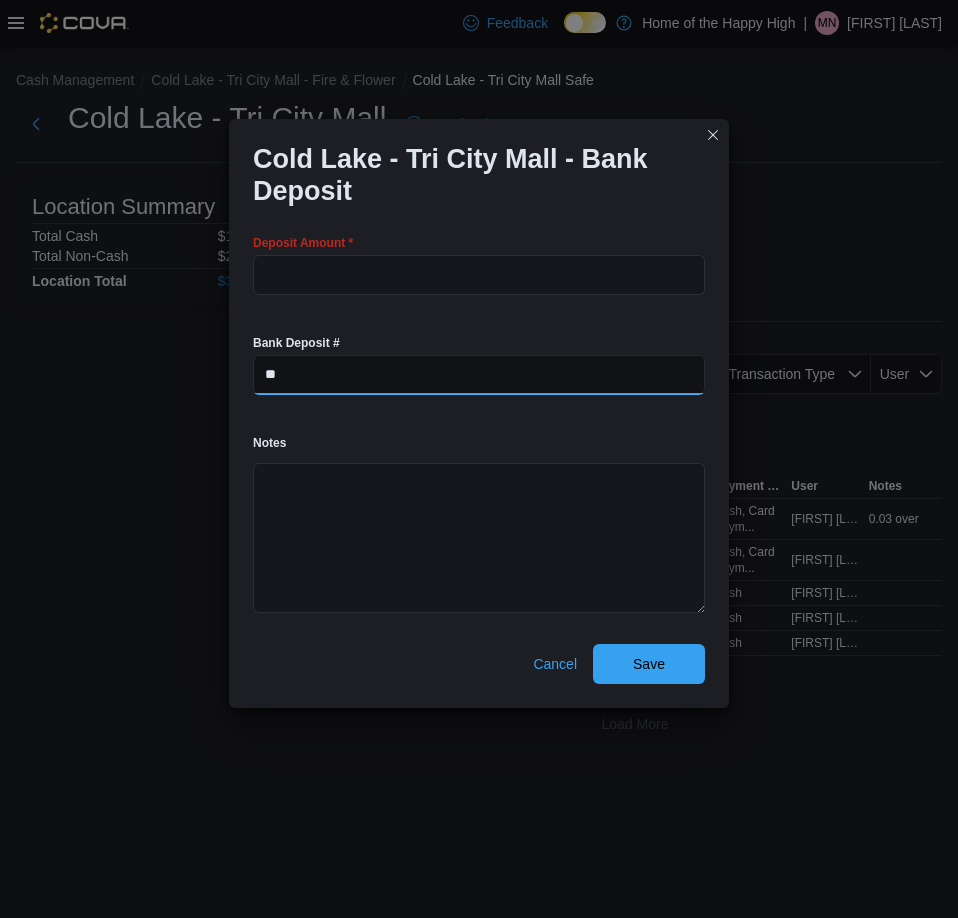 type on "*" 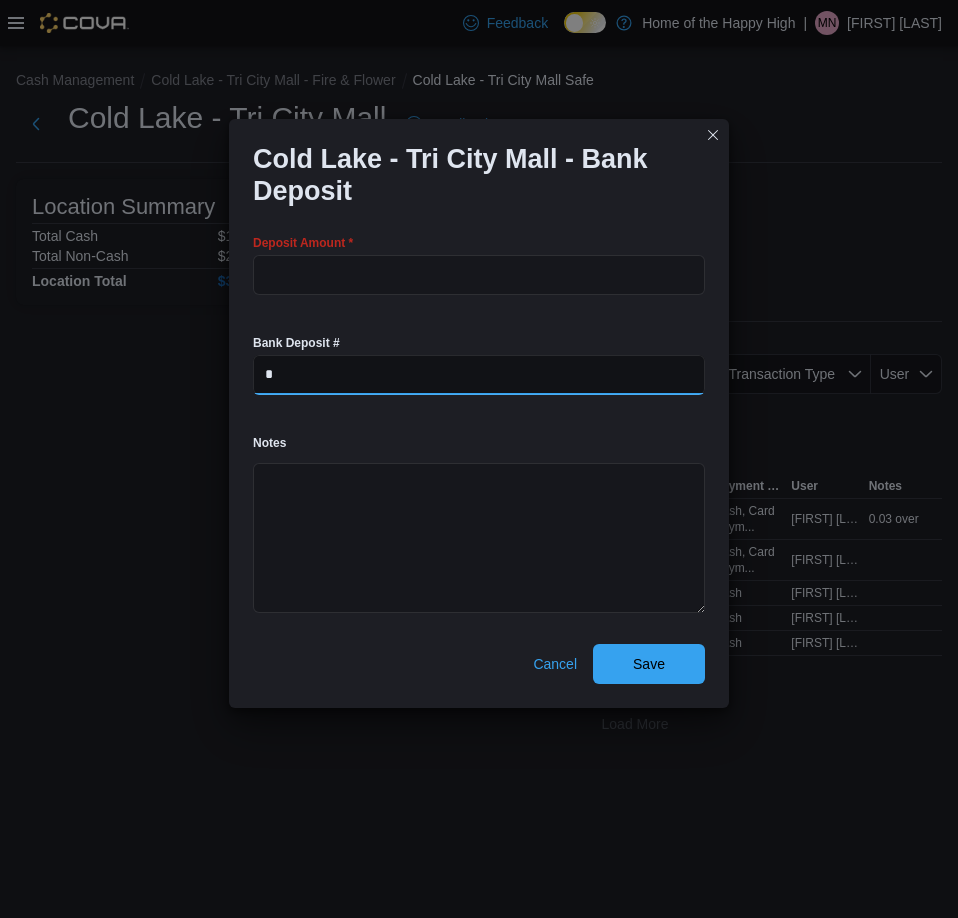 type 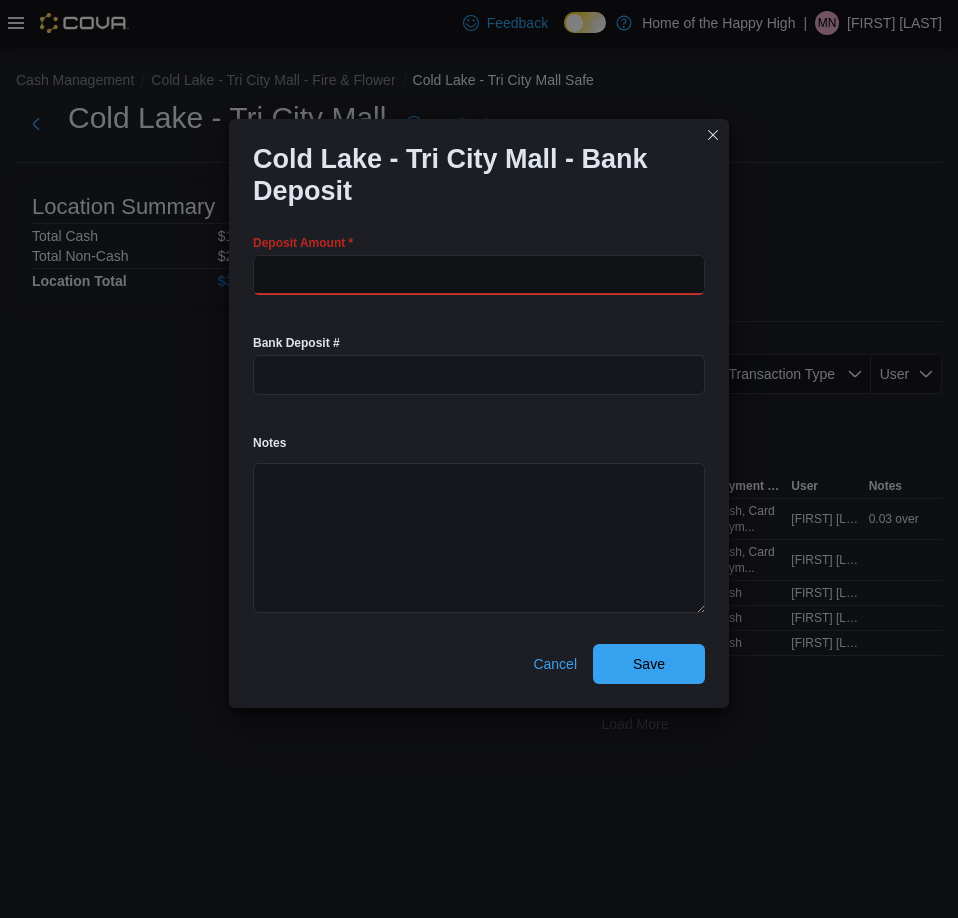 click at bounding box center [479, 275] 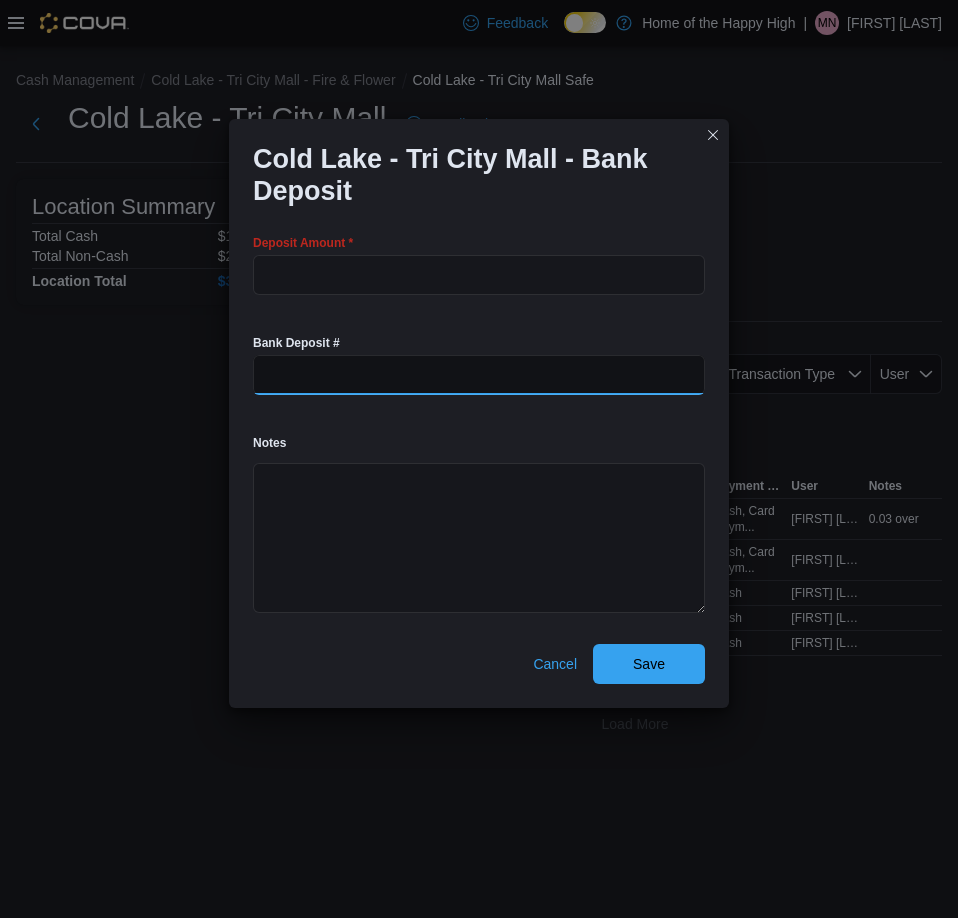 drag, startPoint x: 430, startPoint y: 363, endPoint x: 396, endPoint y: 353, distance: 35.44009 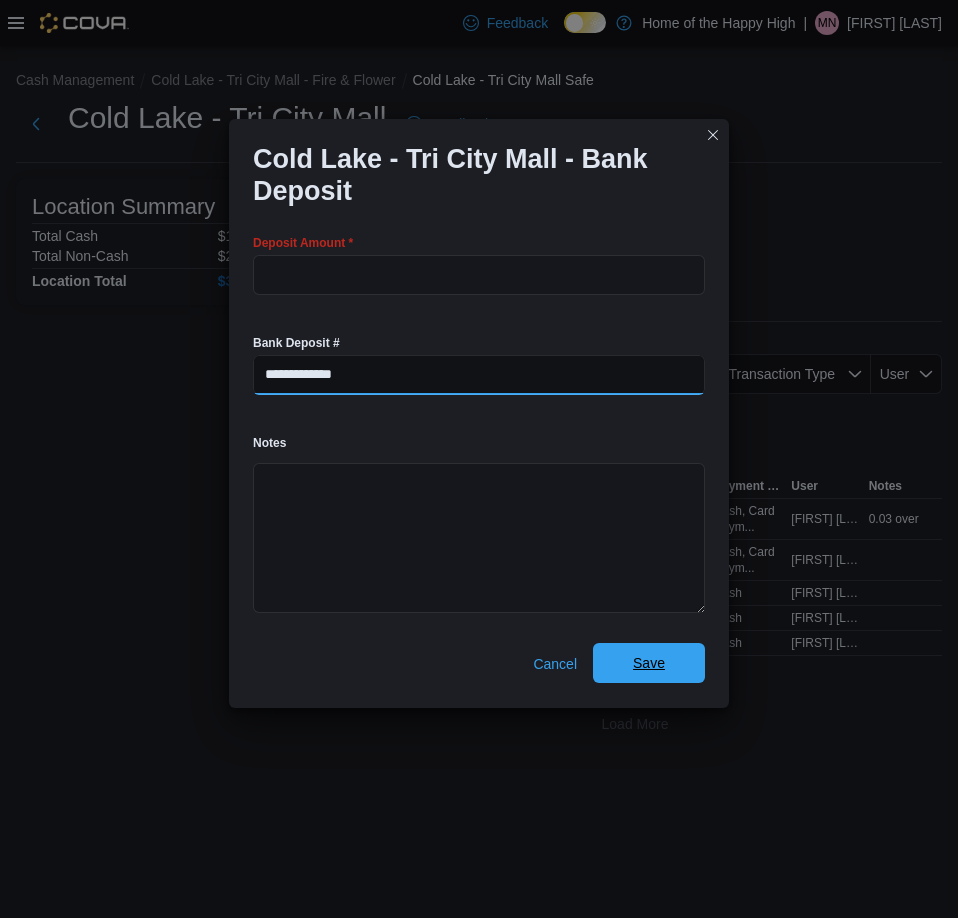 type on "**********" 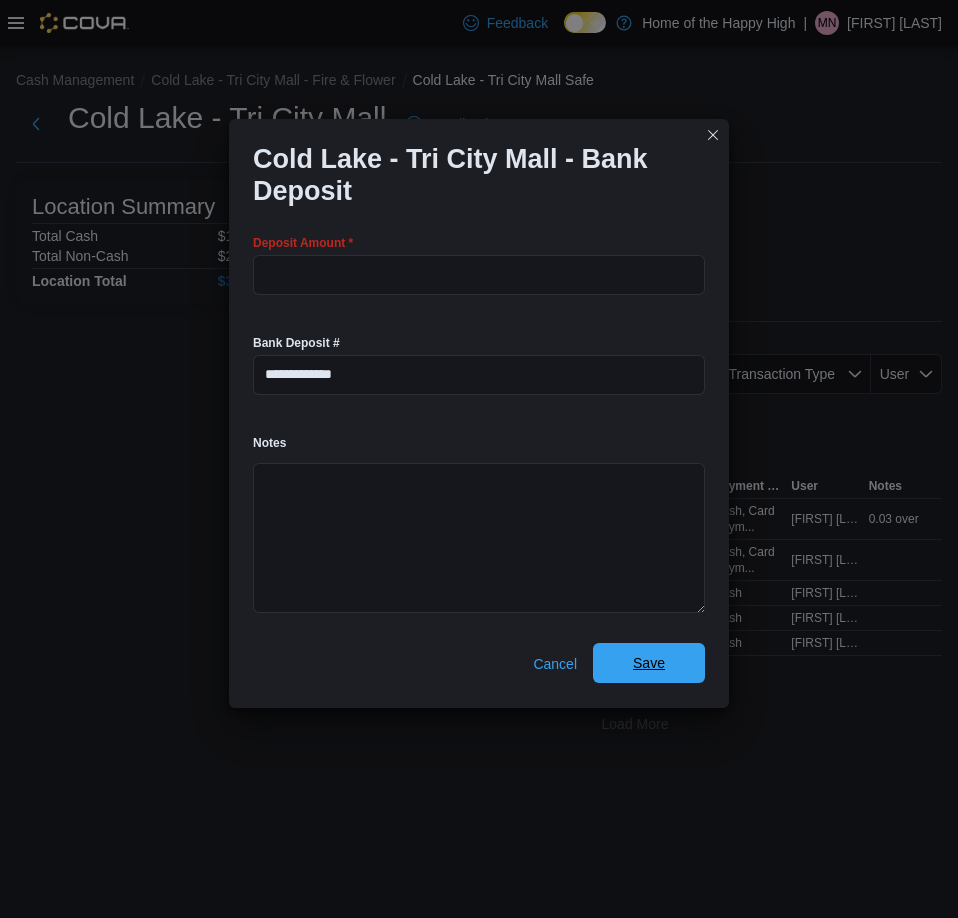 click on "Save" at bounding box center [649, 663] 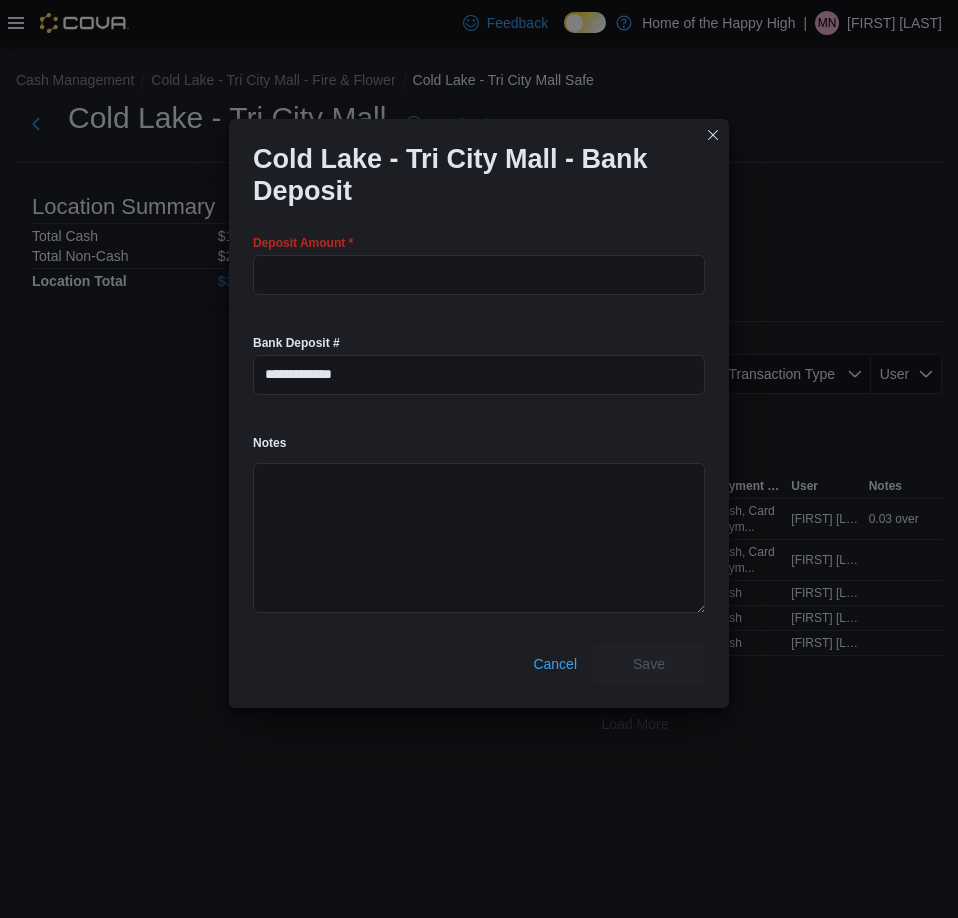 scroll, scrollTop: 0, scrollLeft: 0, axis: both 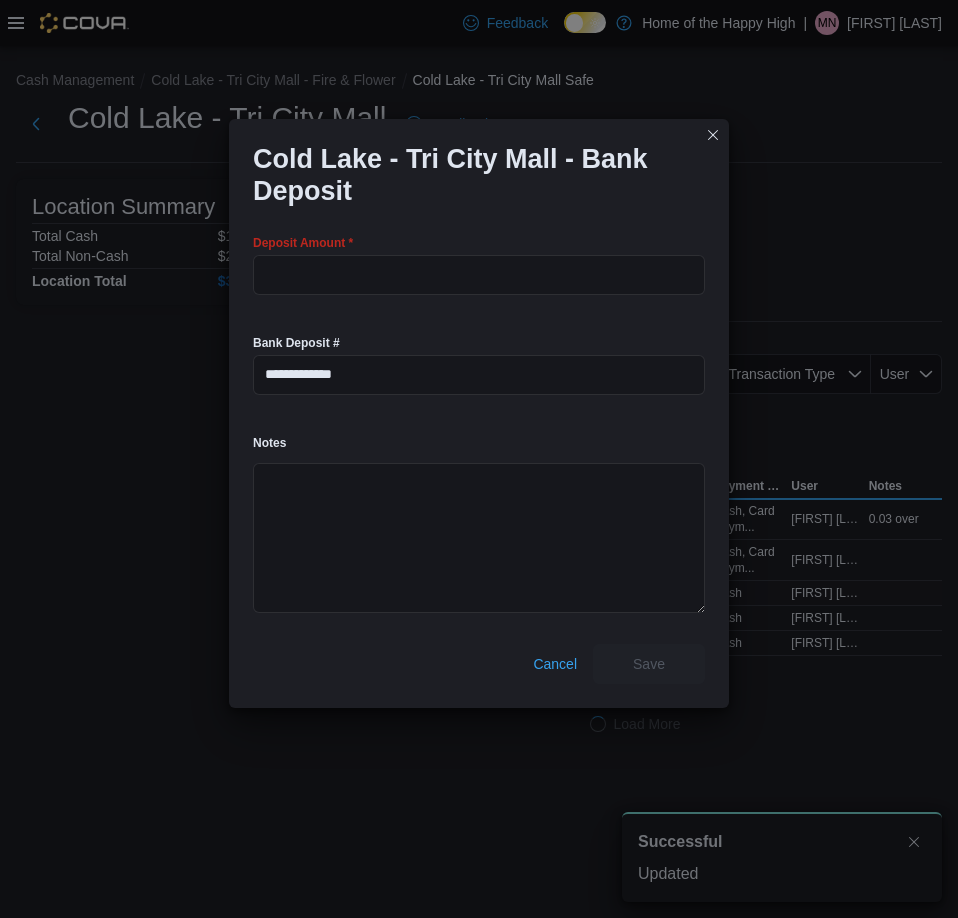 select 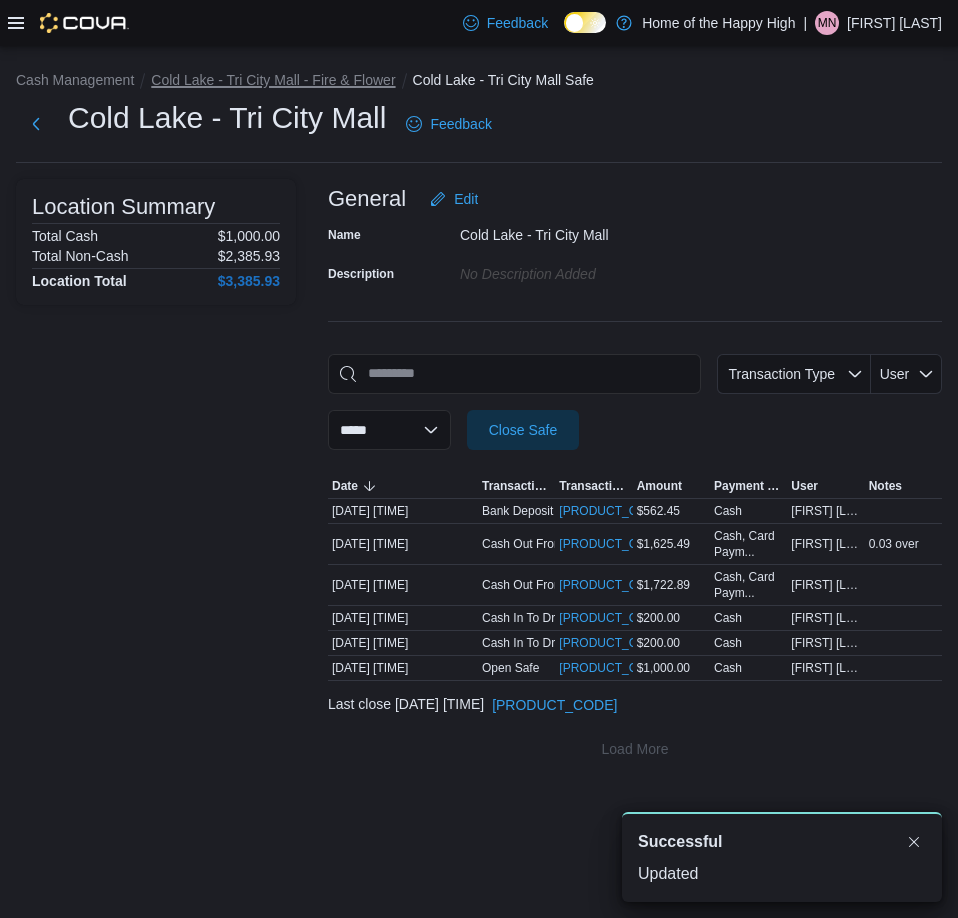 click on "Cold Lake - Tri City Mall - Fire & Flower" at bounding box center [273, 80] 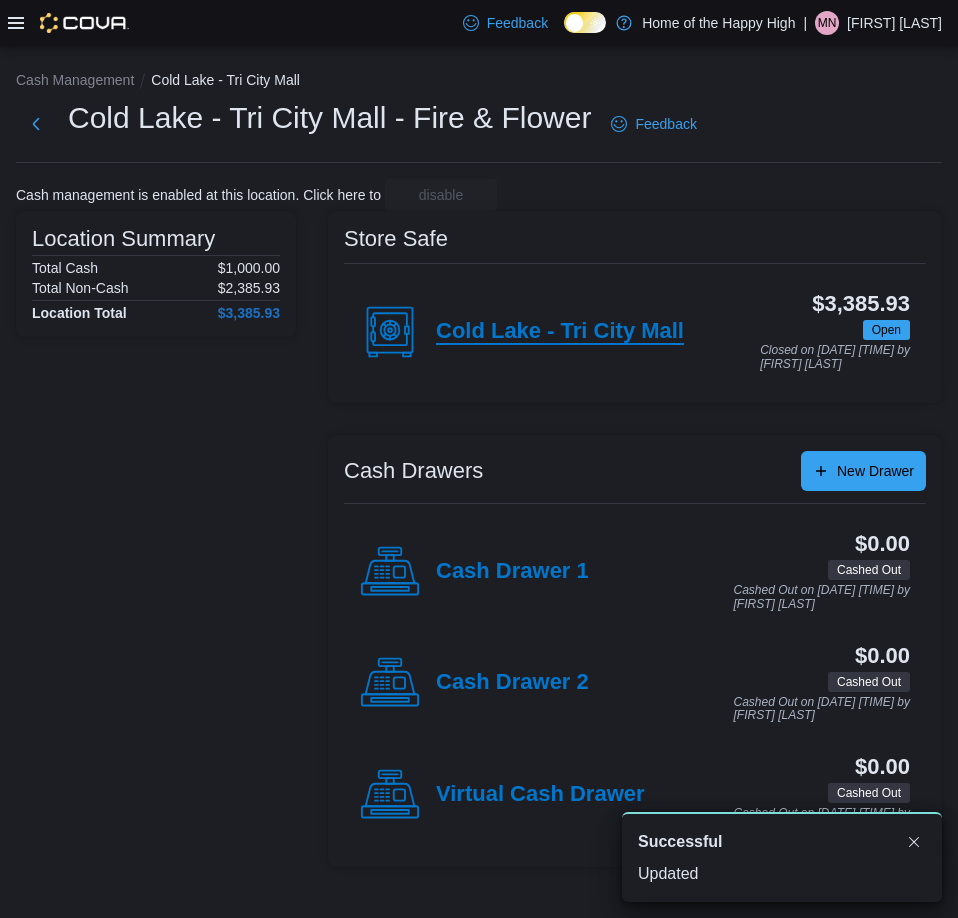 click on "Cold Lake - Tri City Mall" at bounding box center [560, 332] 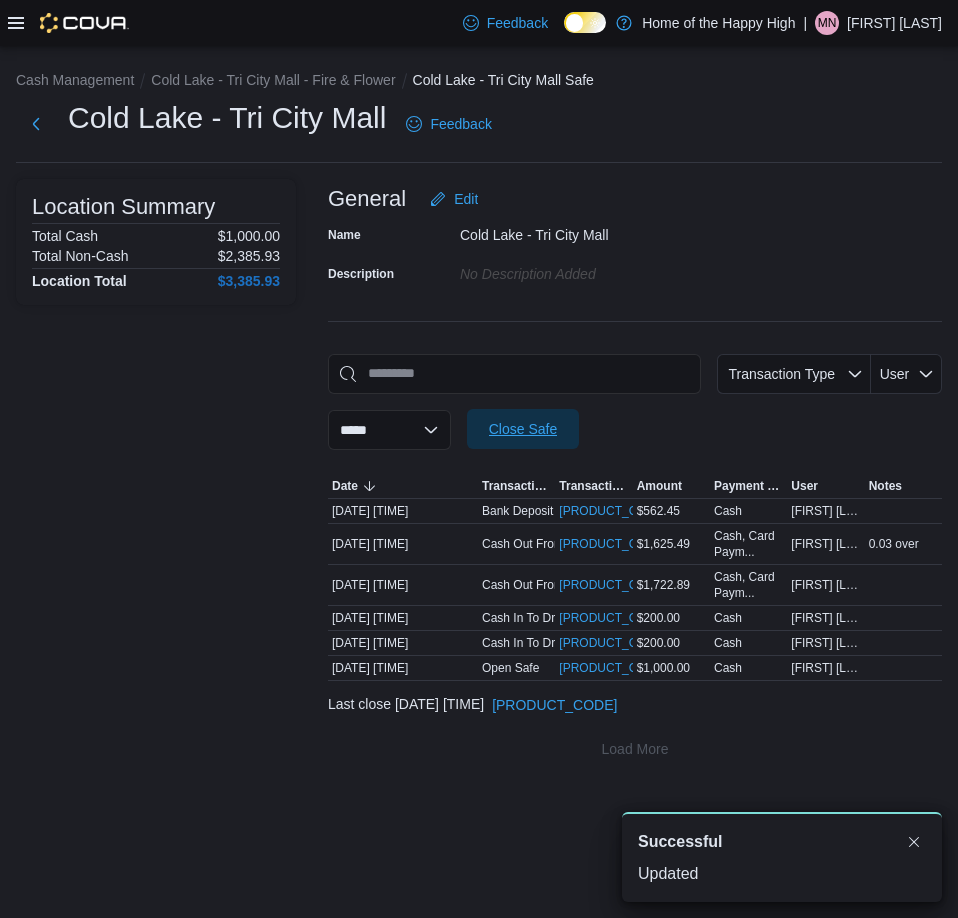 click on "Close Safe" at bounding box center [523, 429] 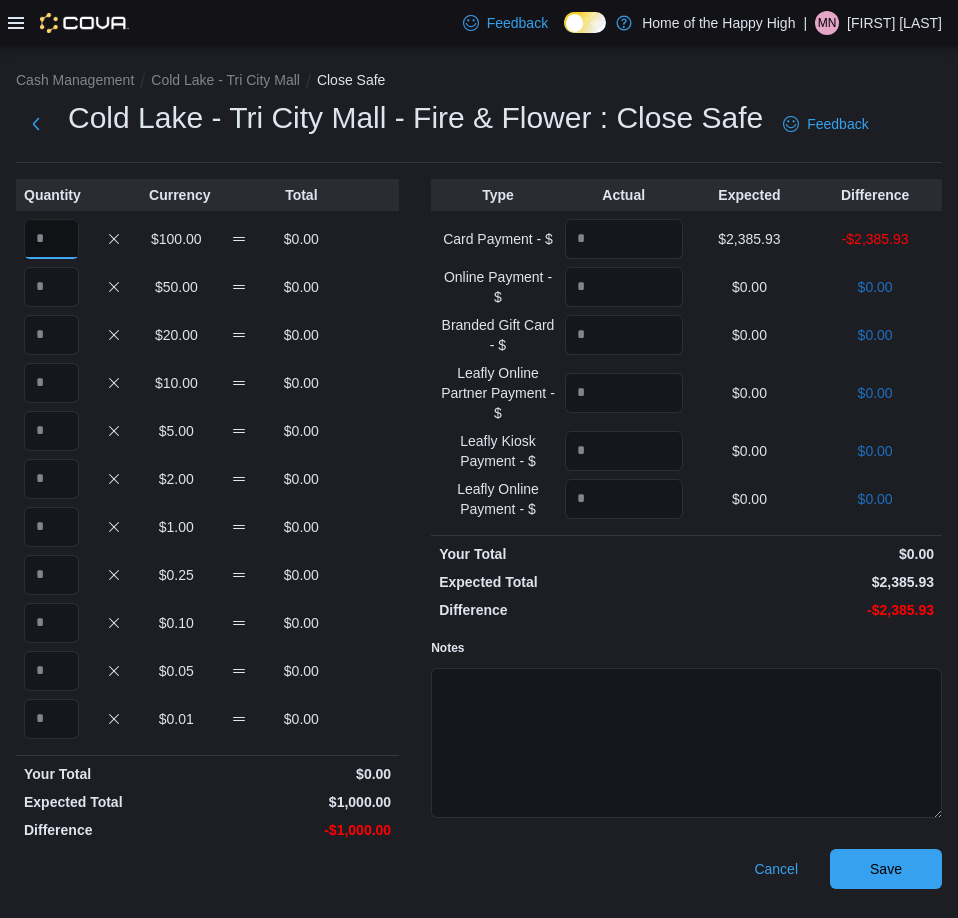 click at bounding box center [51, 239] 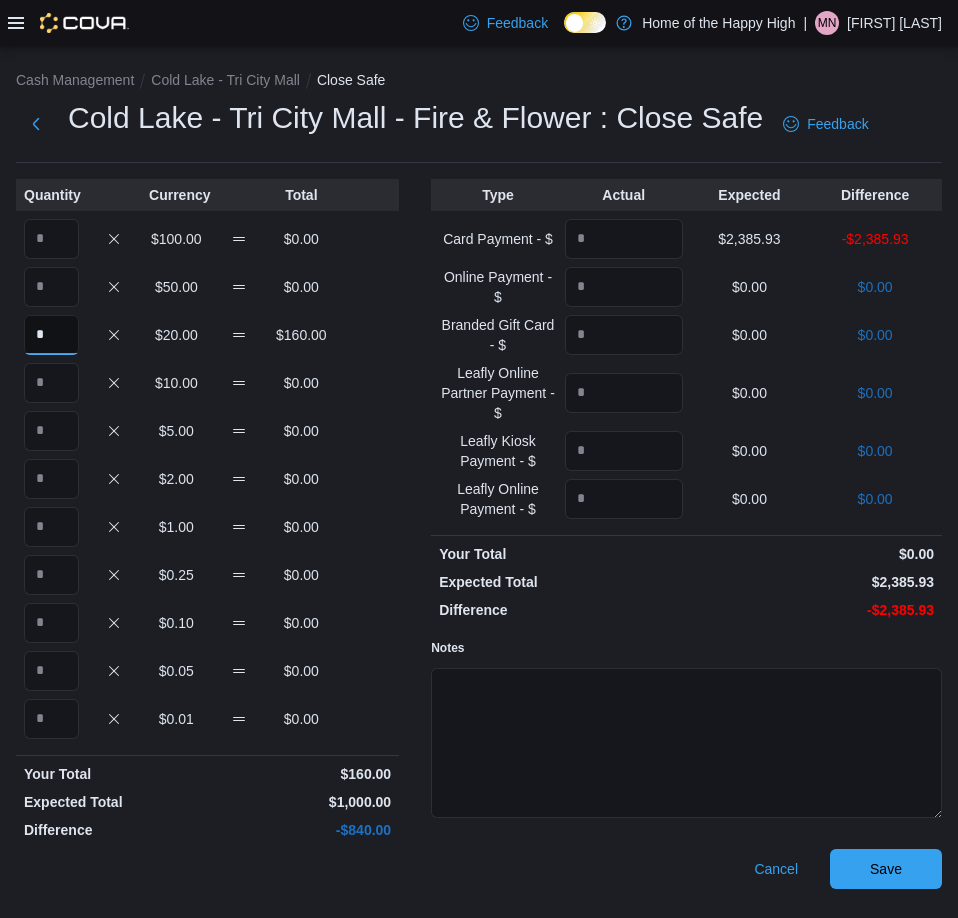 type on "*" 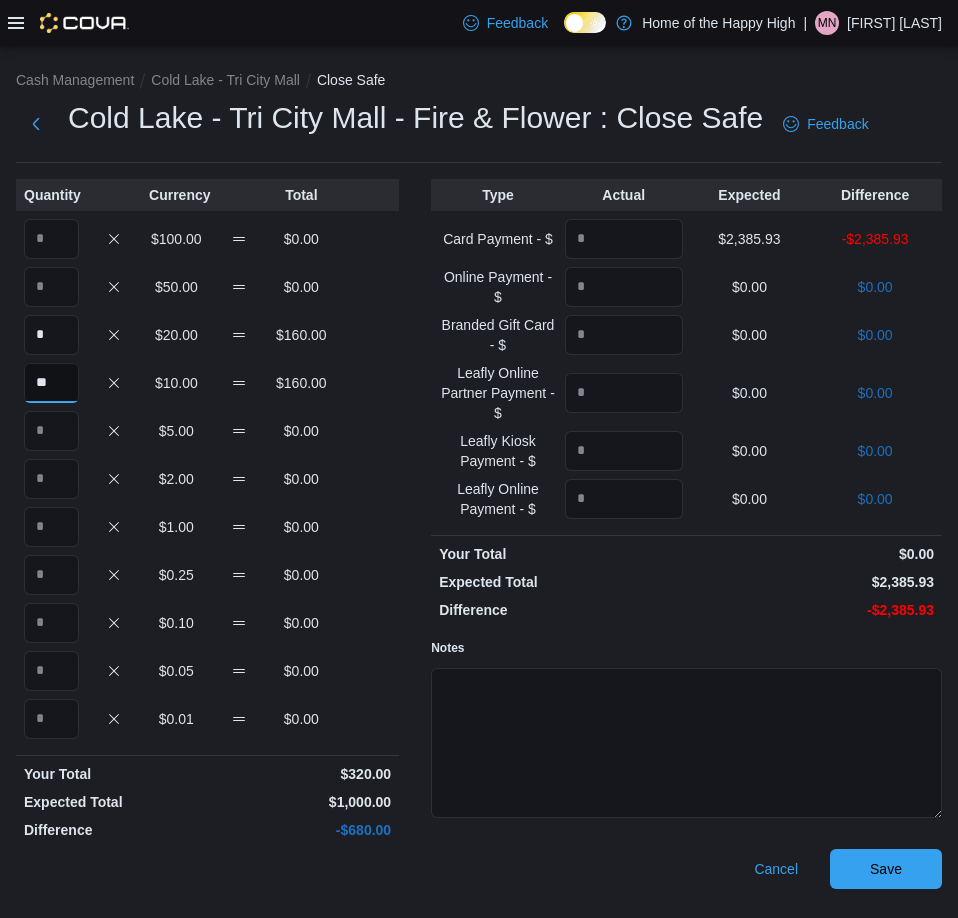 type on "**" 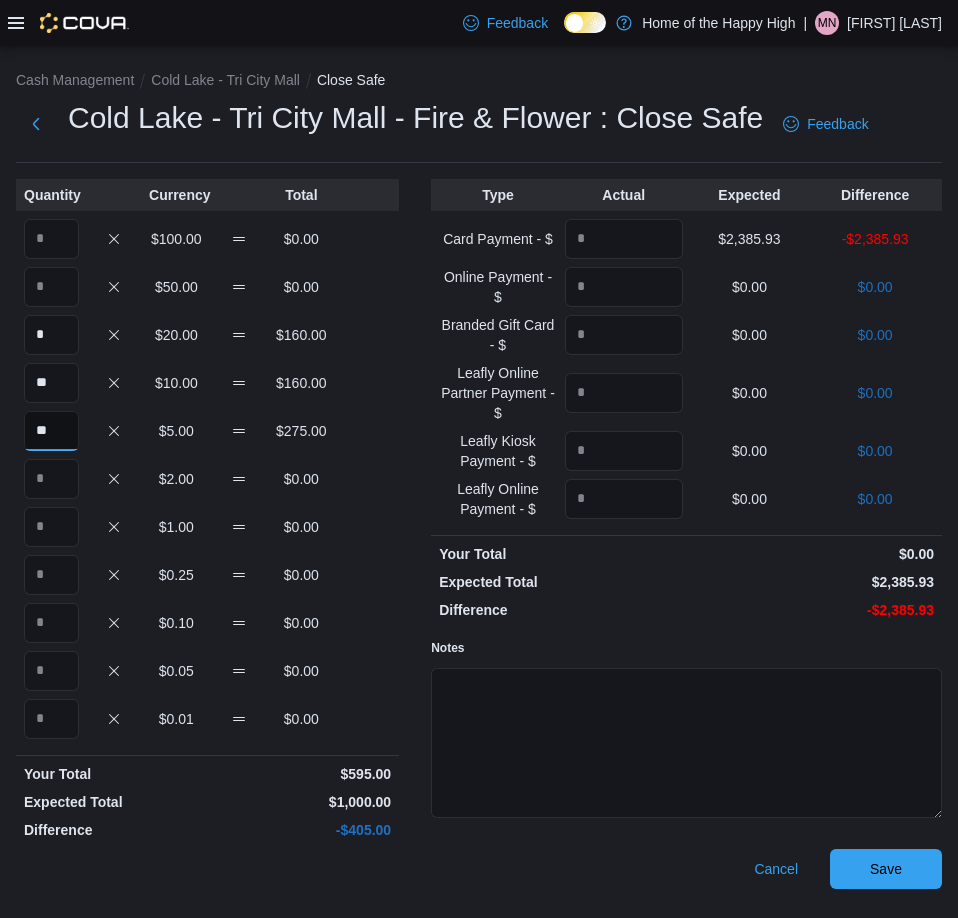 type on "**" 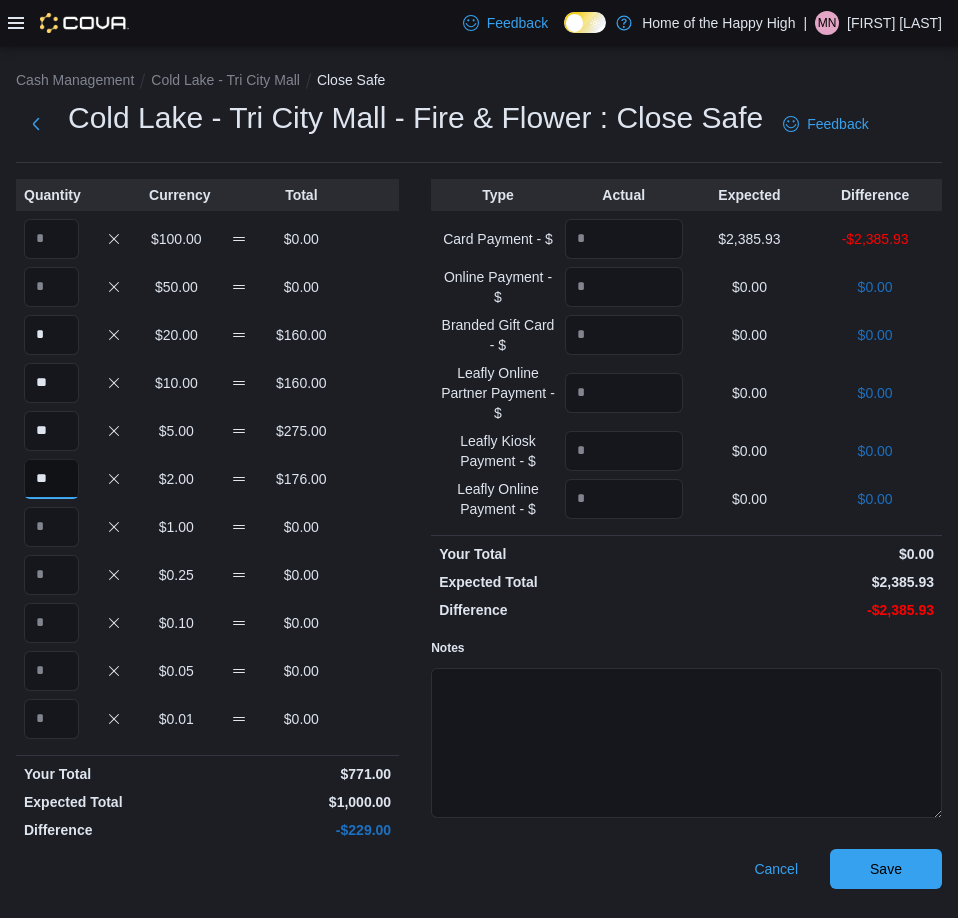 type on "**" 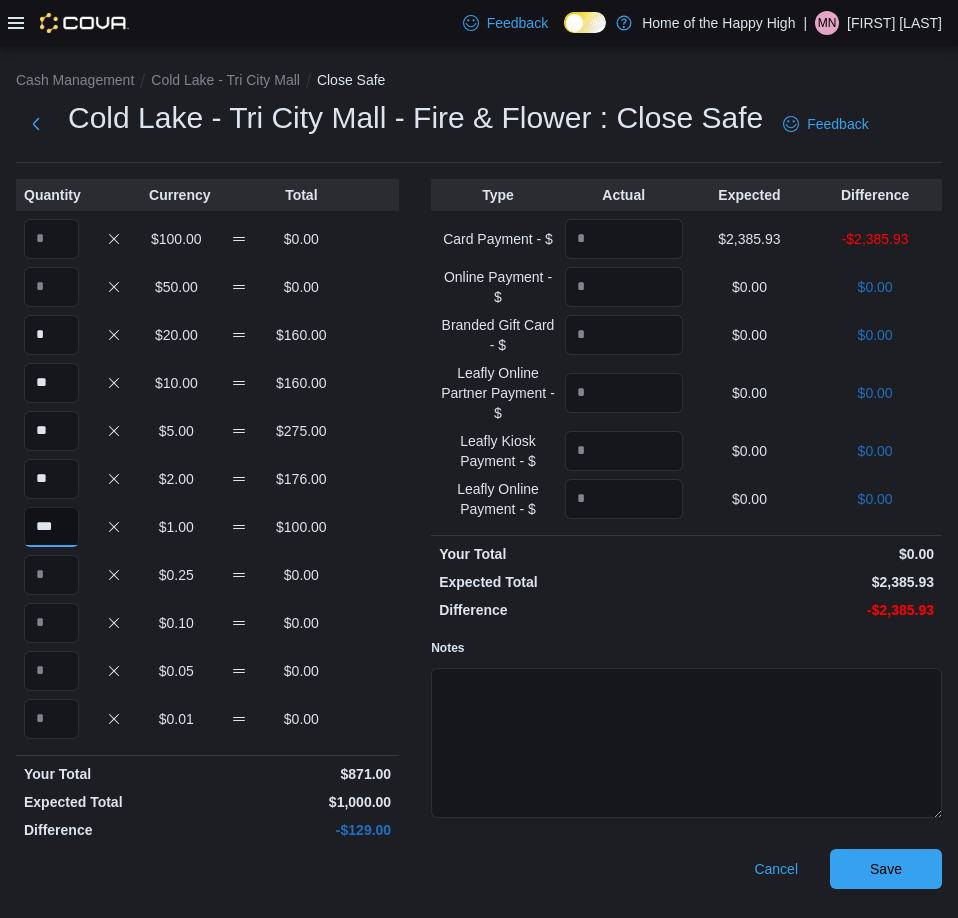 type on "***" 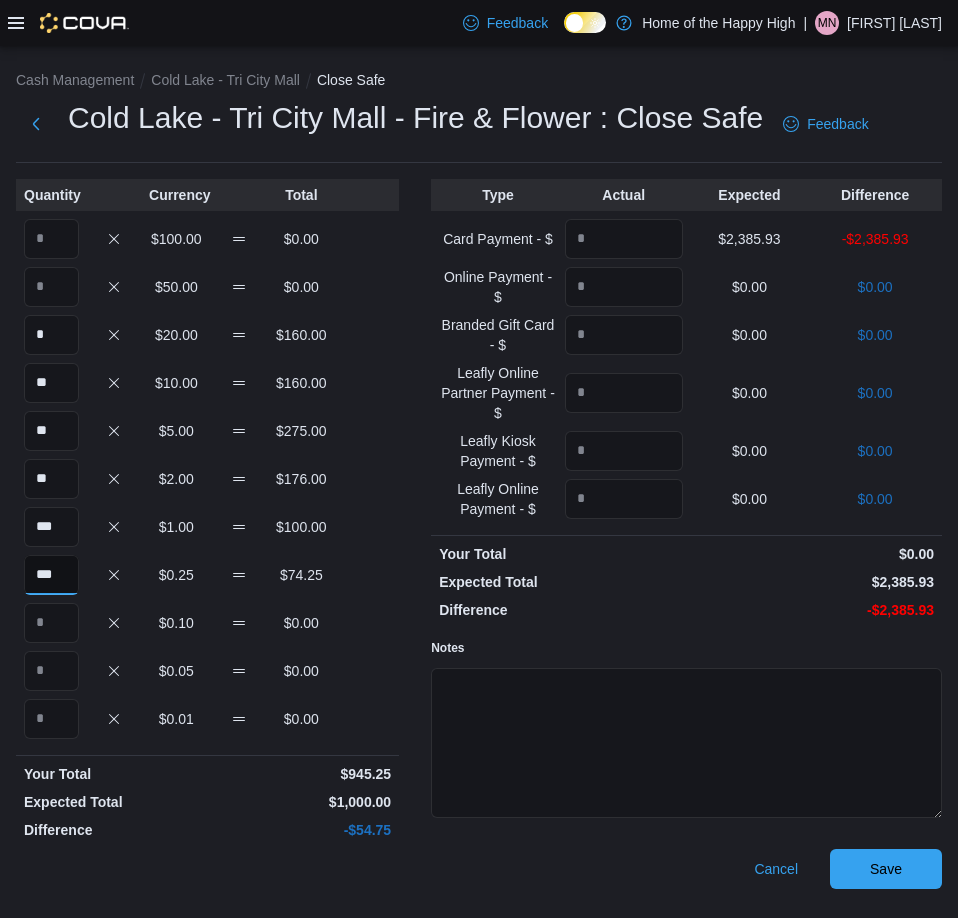 type on "***" 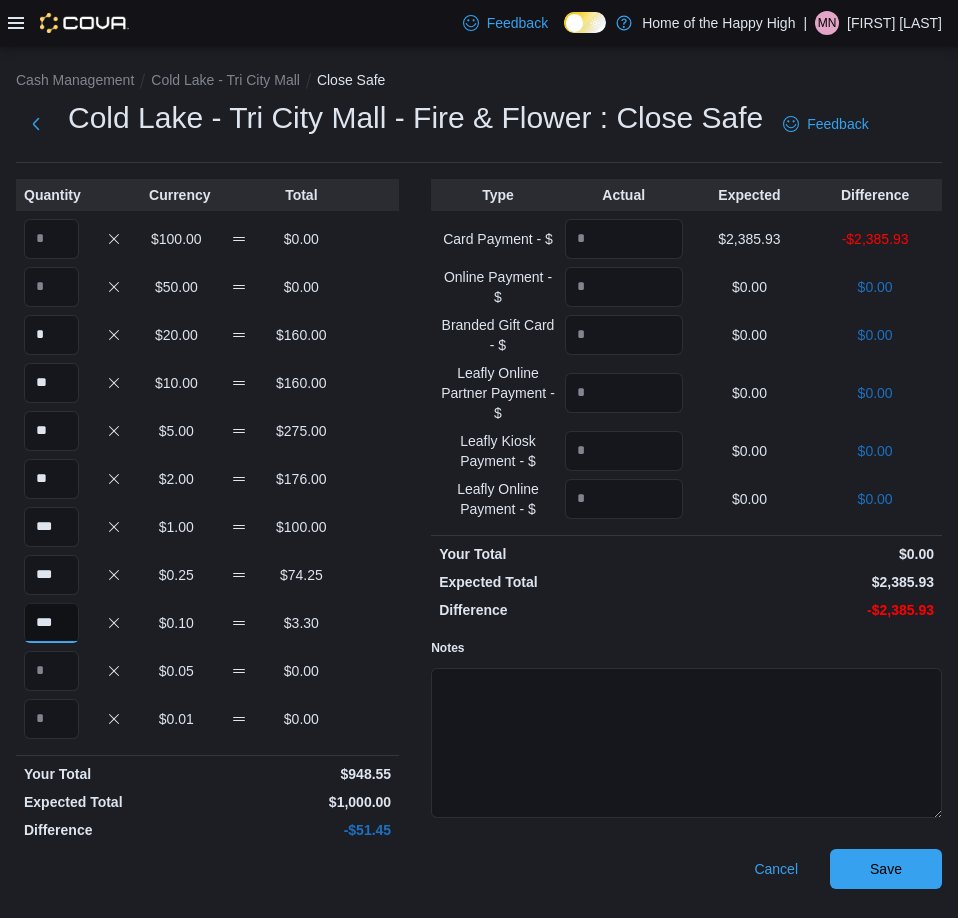 type on "***" 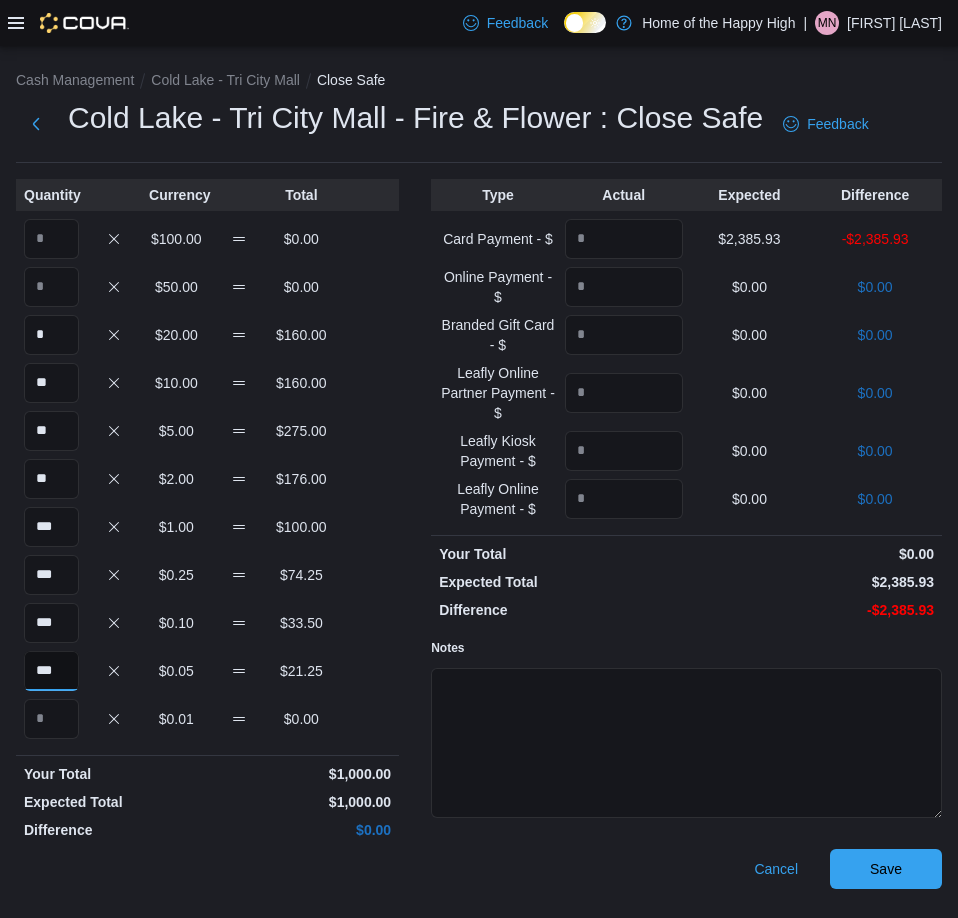 type on "***" 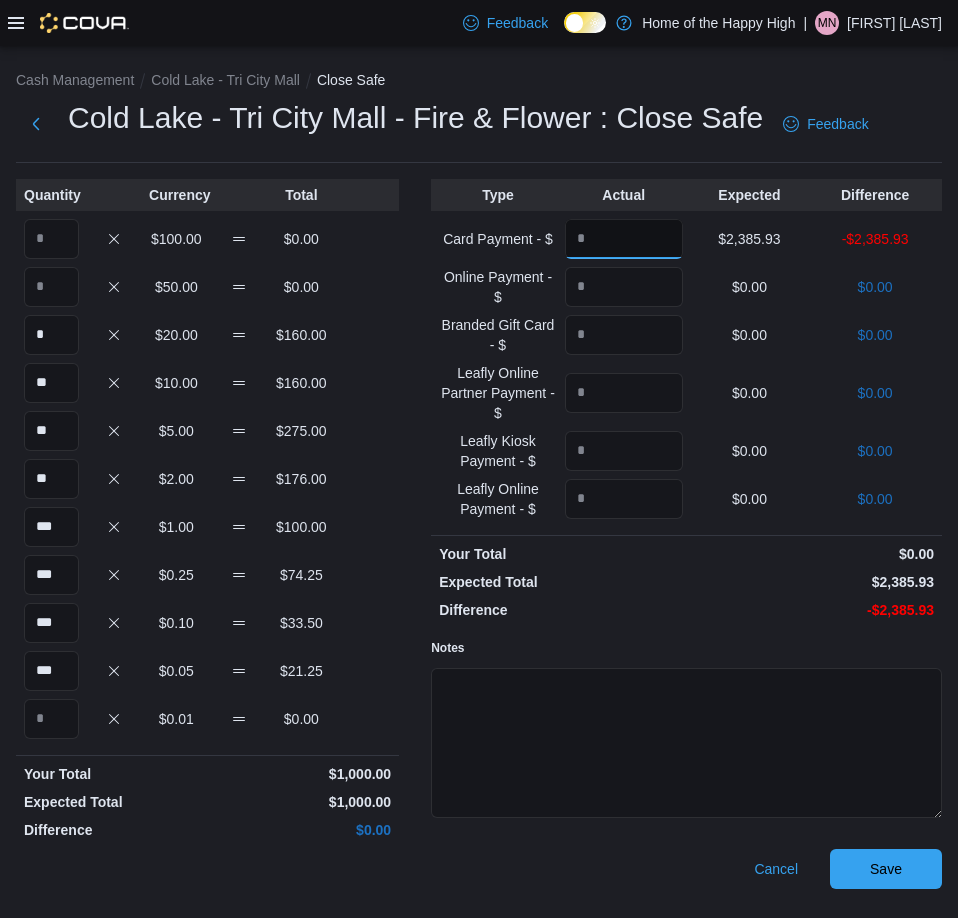 click at bounding box center (624, 239) 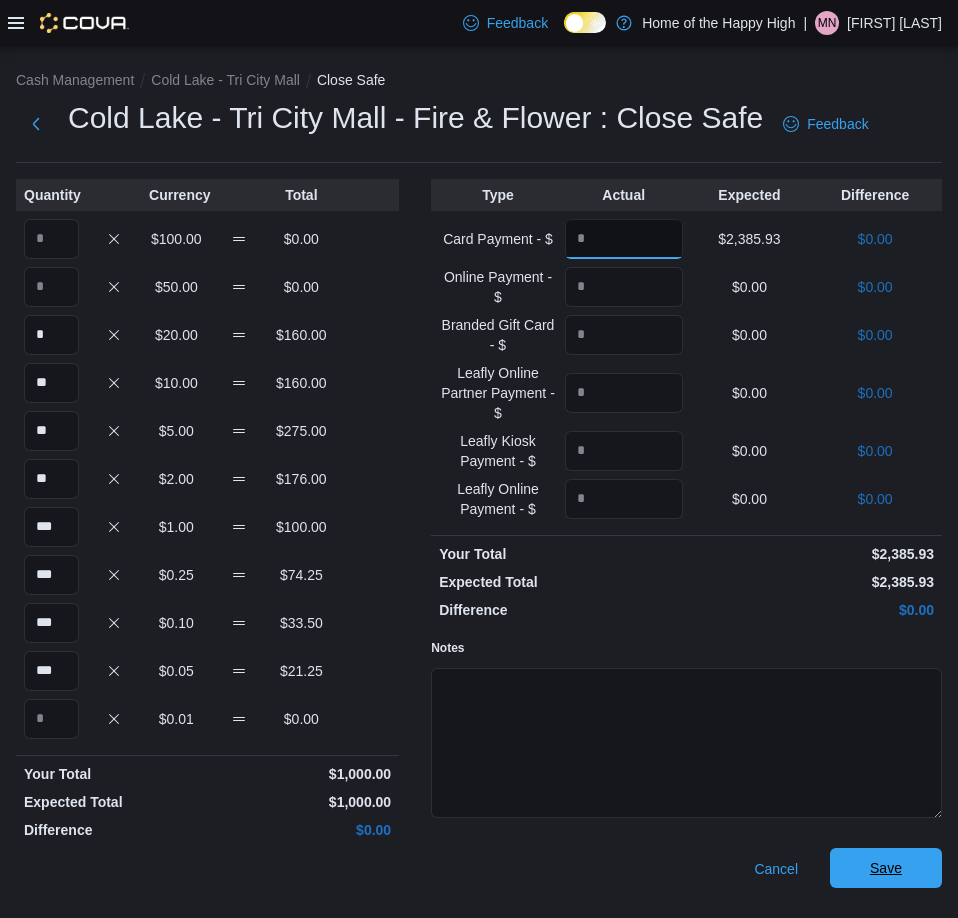 type on "*******" 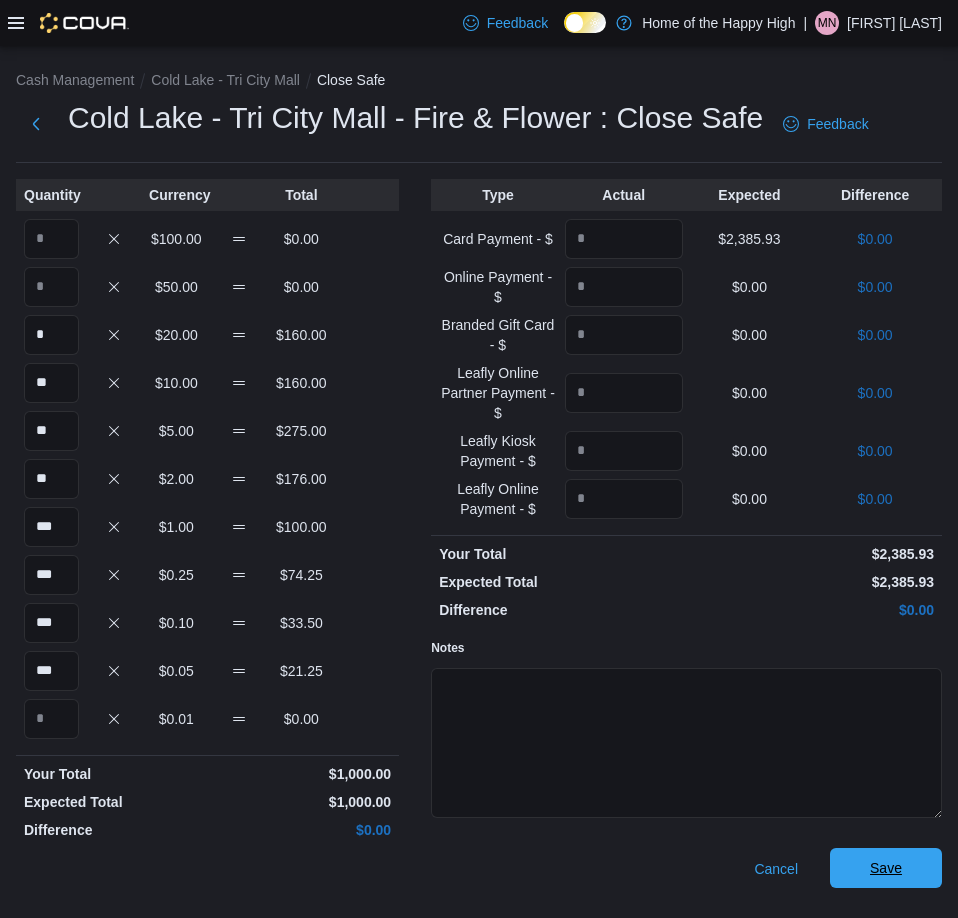 click on "Save" at bounding box center [886, 868] 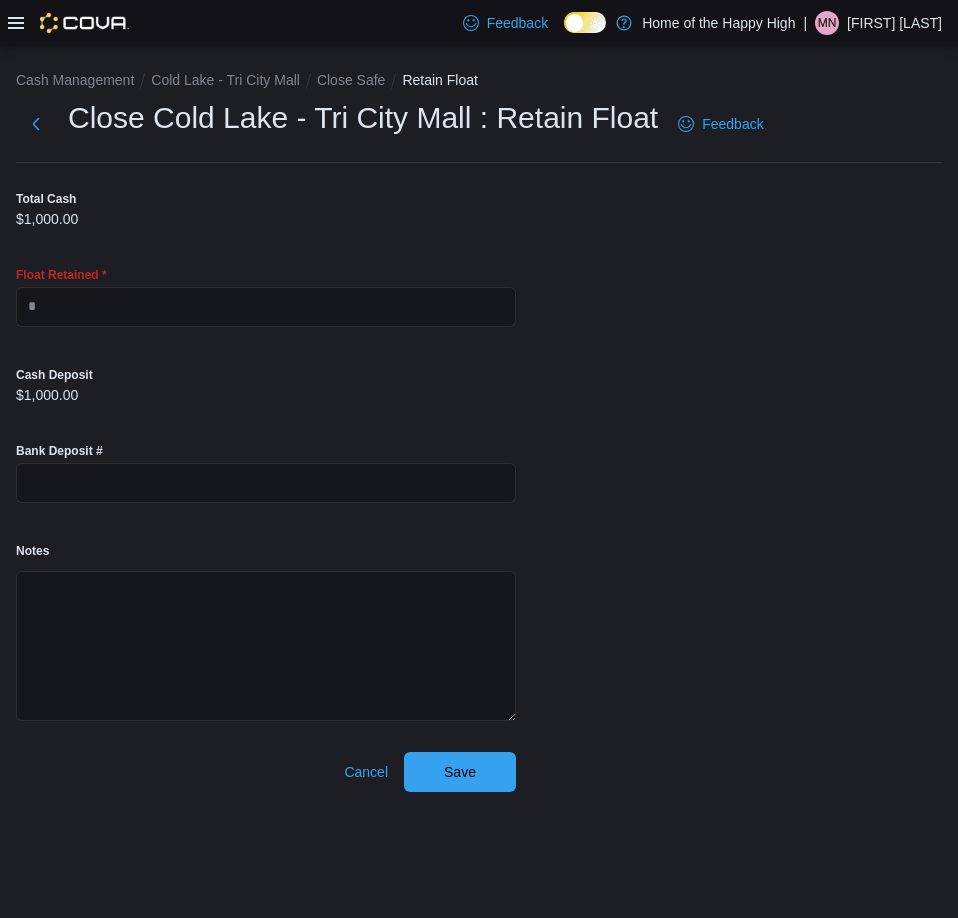 click on "Float Retained *" at bounding box center (266, 297) 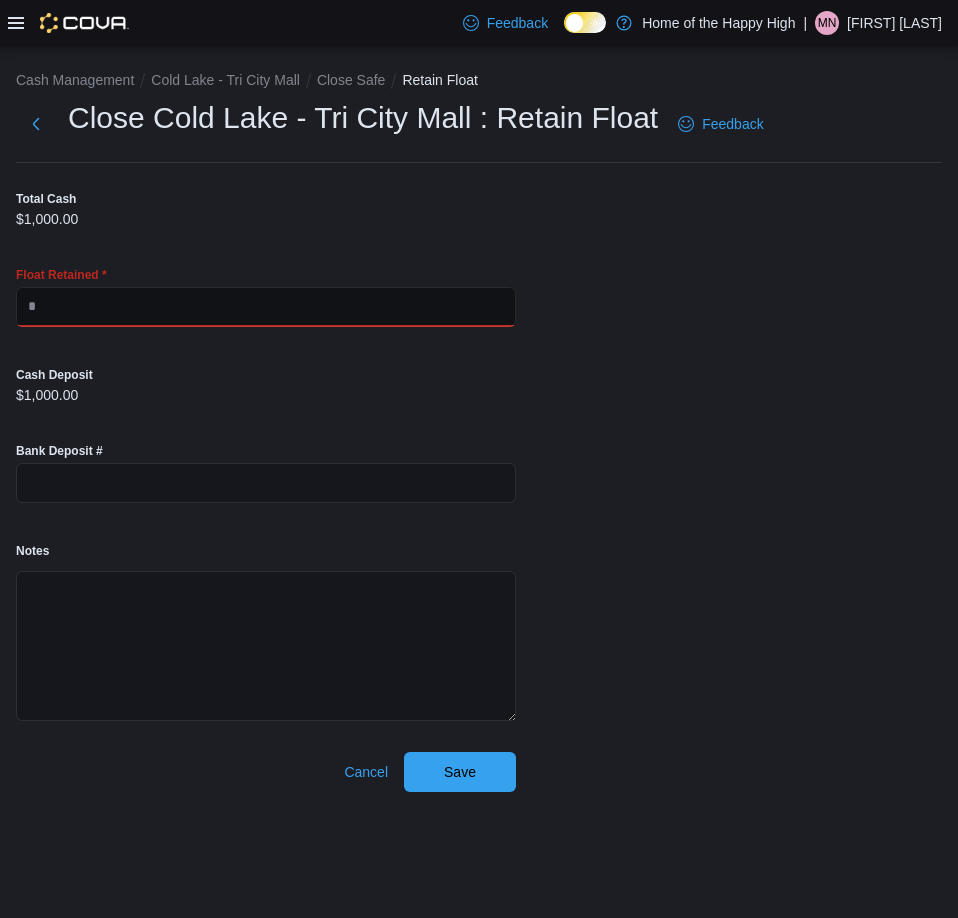 click at bounding box center [266, 307] 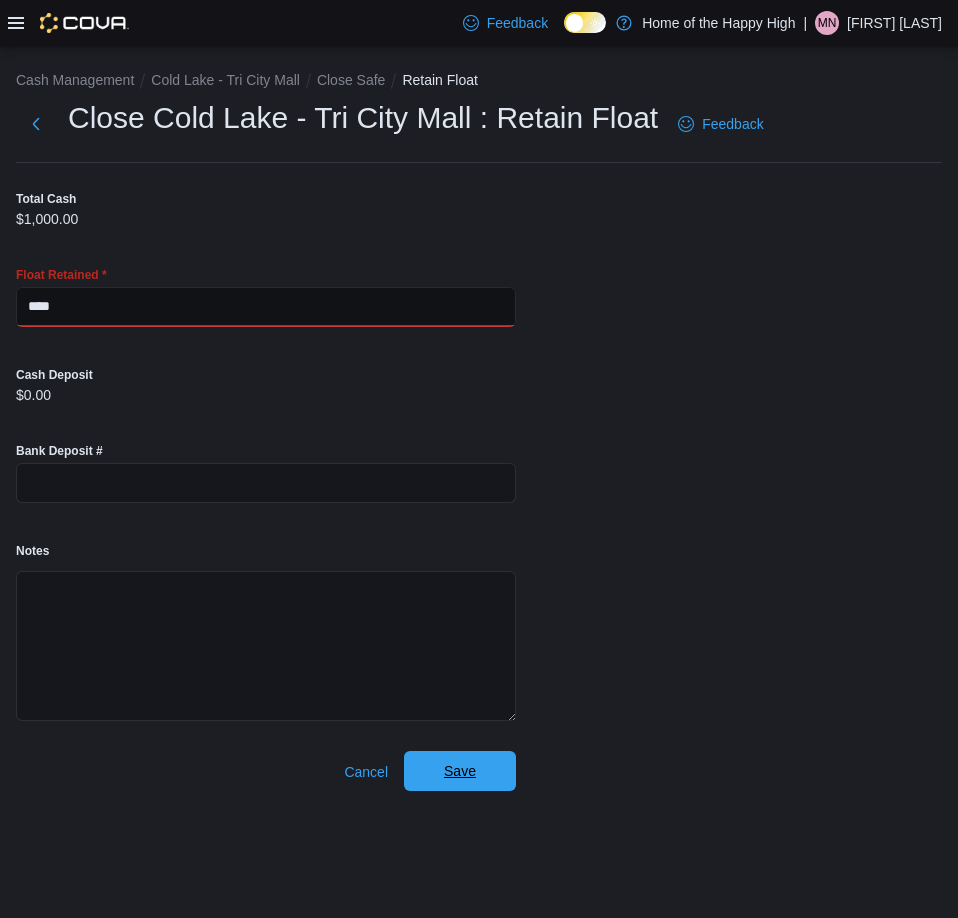 type on "****" 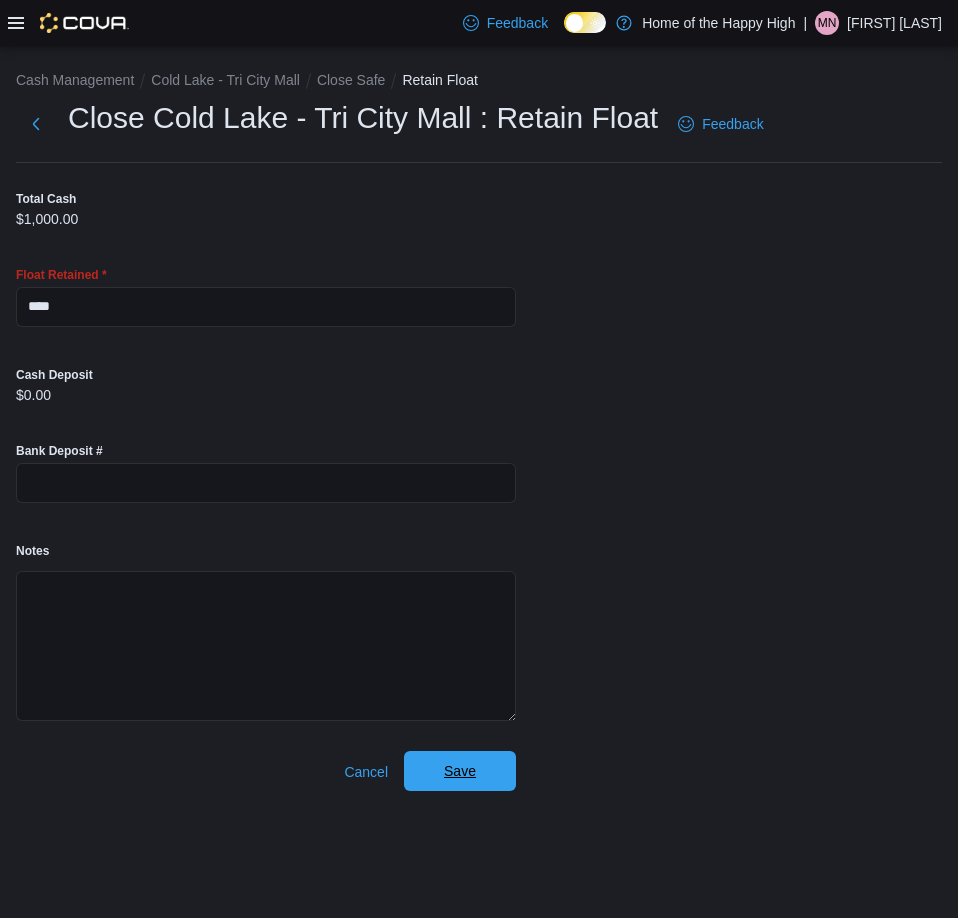click on "Save" at bounding box center (460, 771) 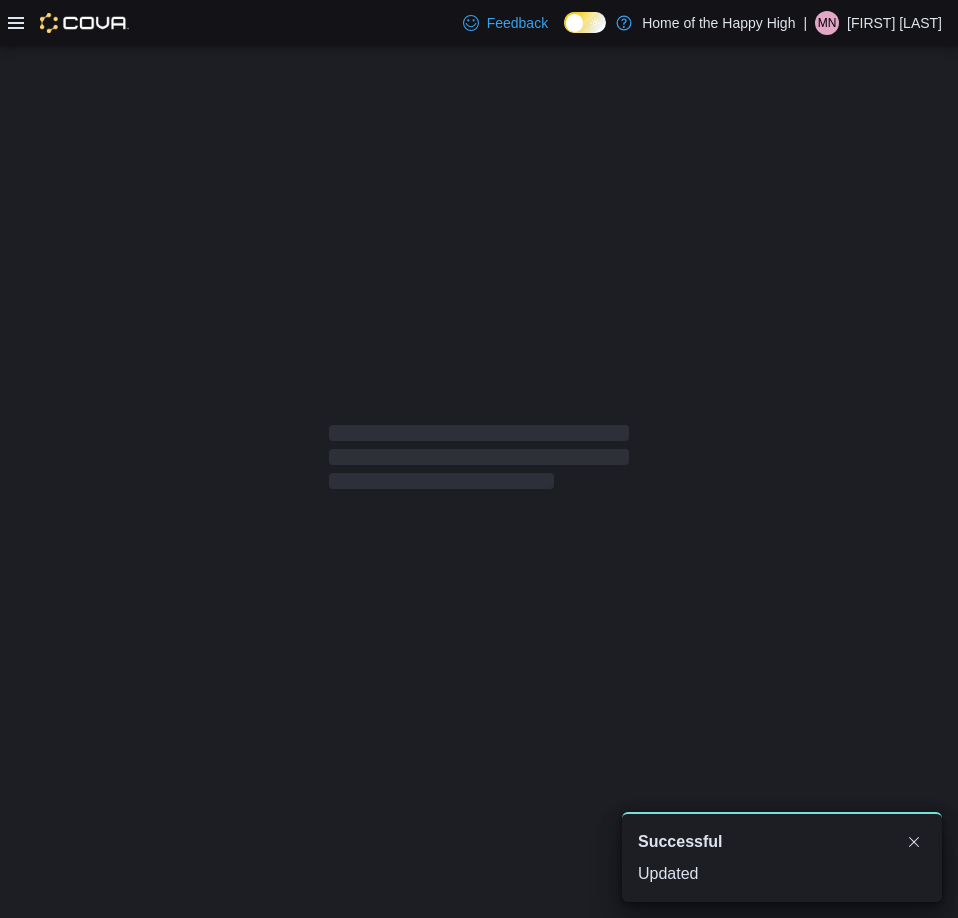 scroll, scrollTop: 0, scrollLeft: 0, axis: both 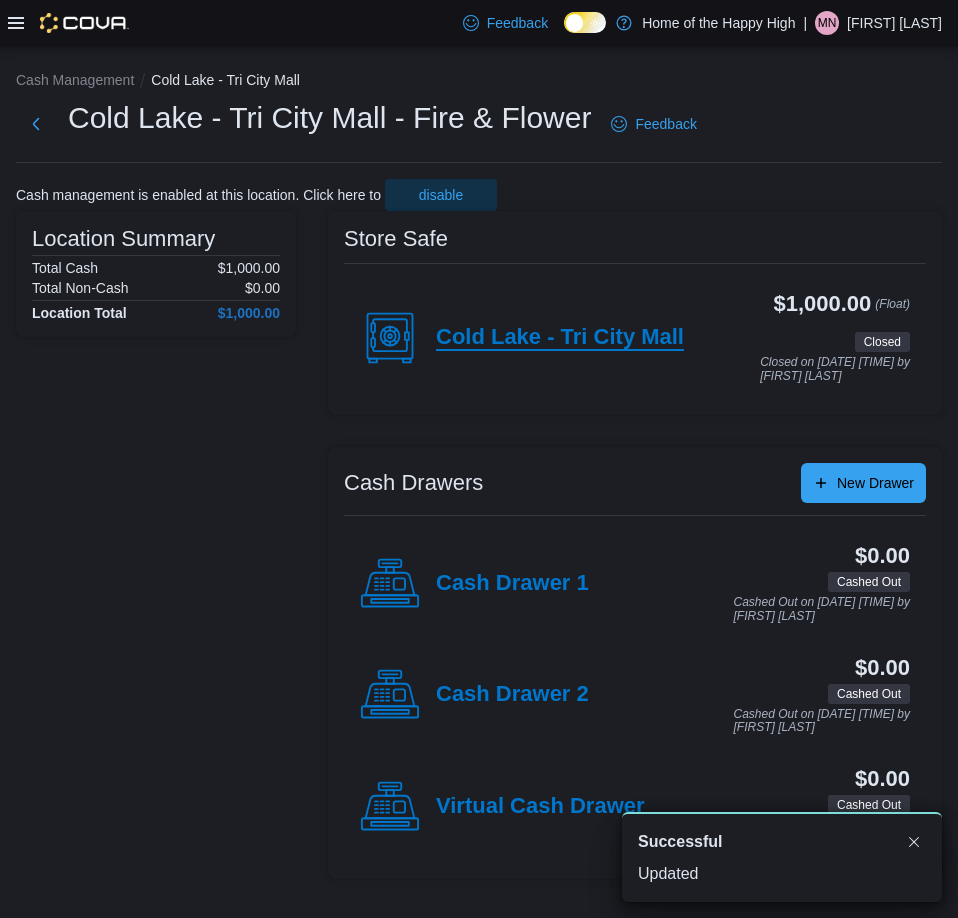 click on "Cold Lake - Tri City Mall" at bounding box center (560, 338) 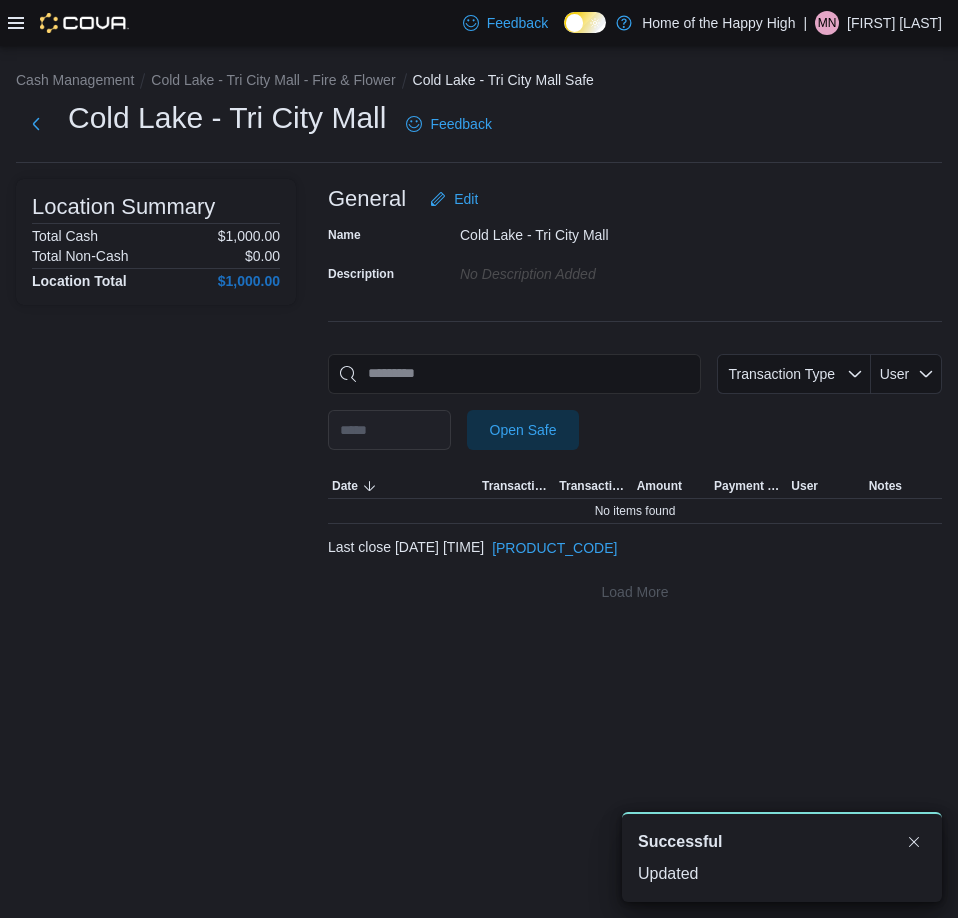 click 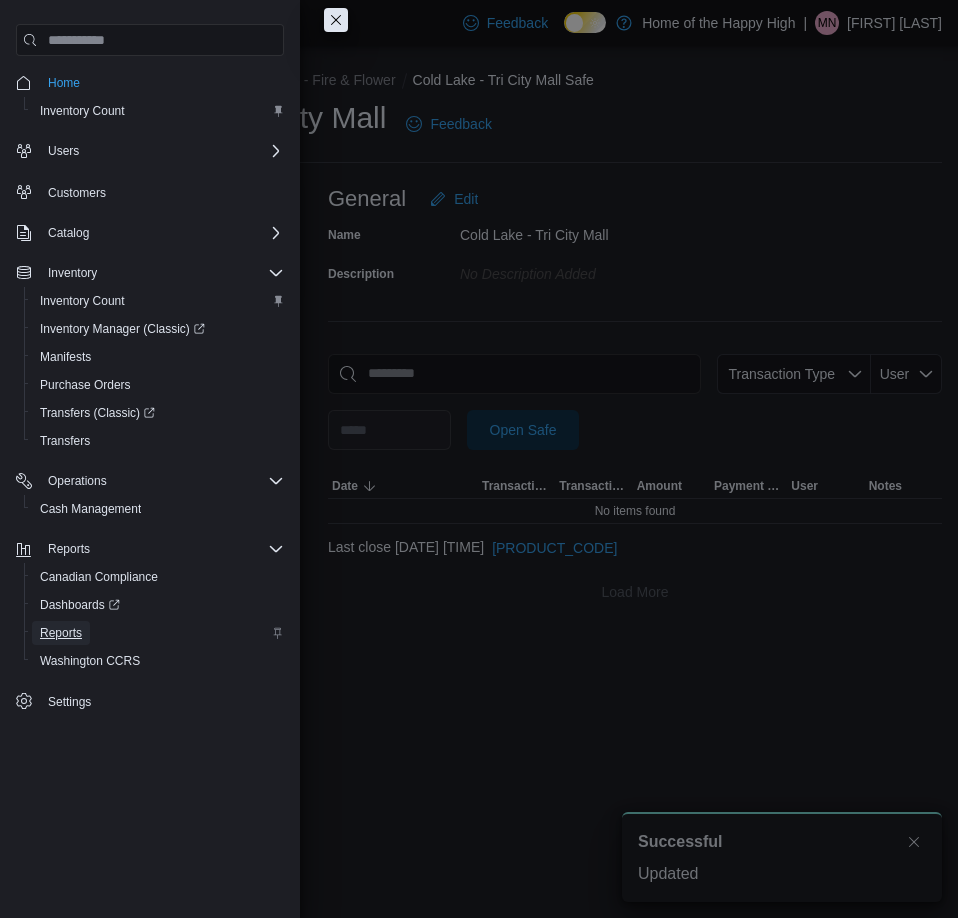 click on "Reports" at bounding box center (61, 633) 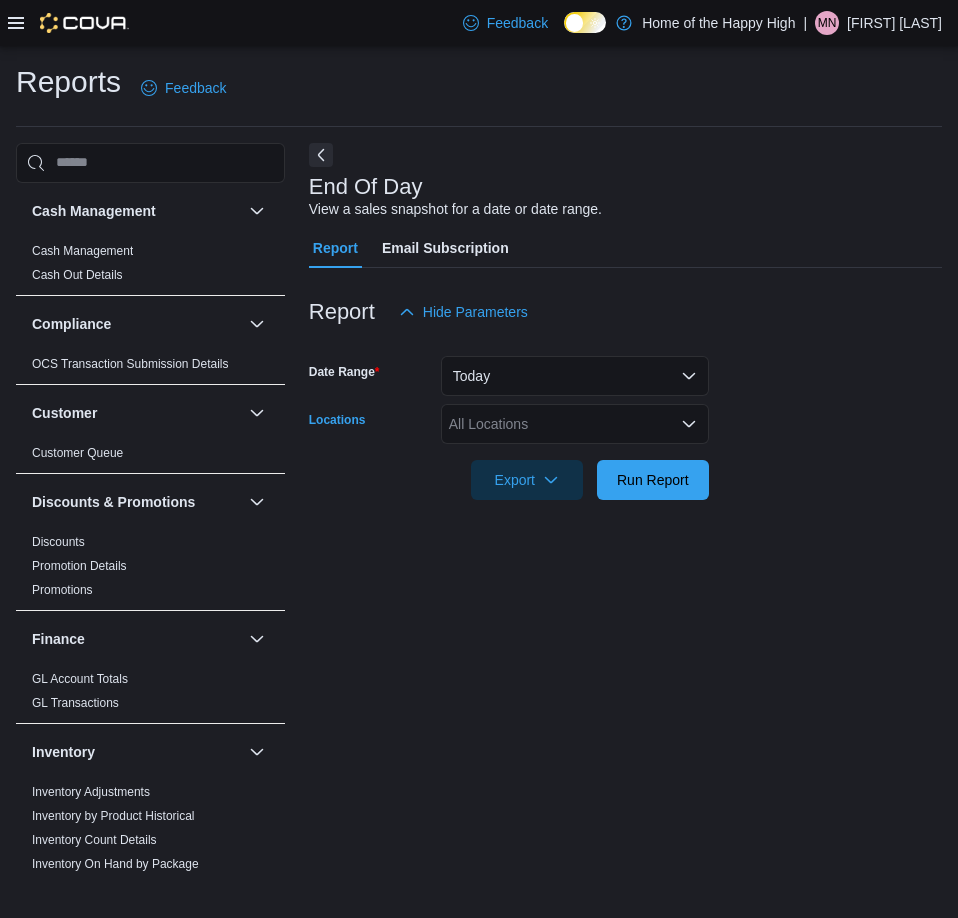 click on "All Locations" at bounding box center [575, 424] 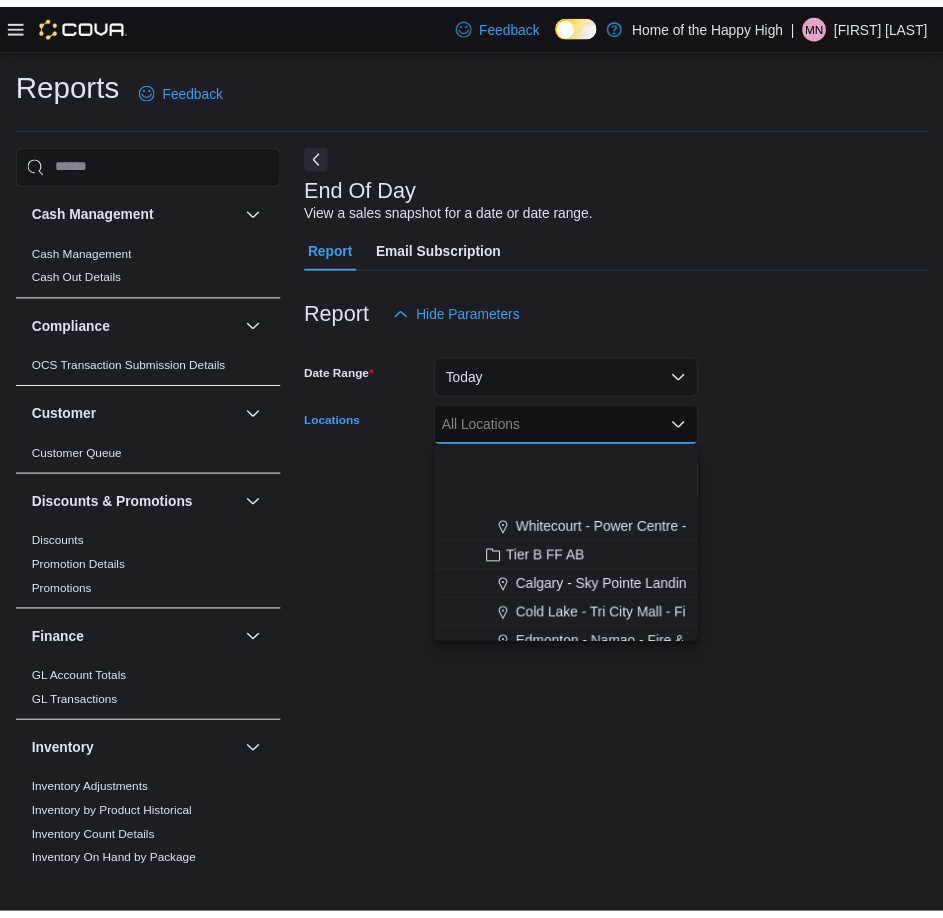 scroll, scrollTop: 300, scrollLeft: 0, axis: vertical 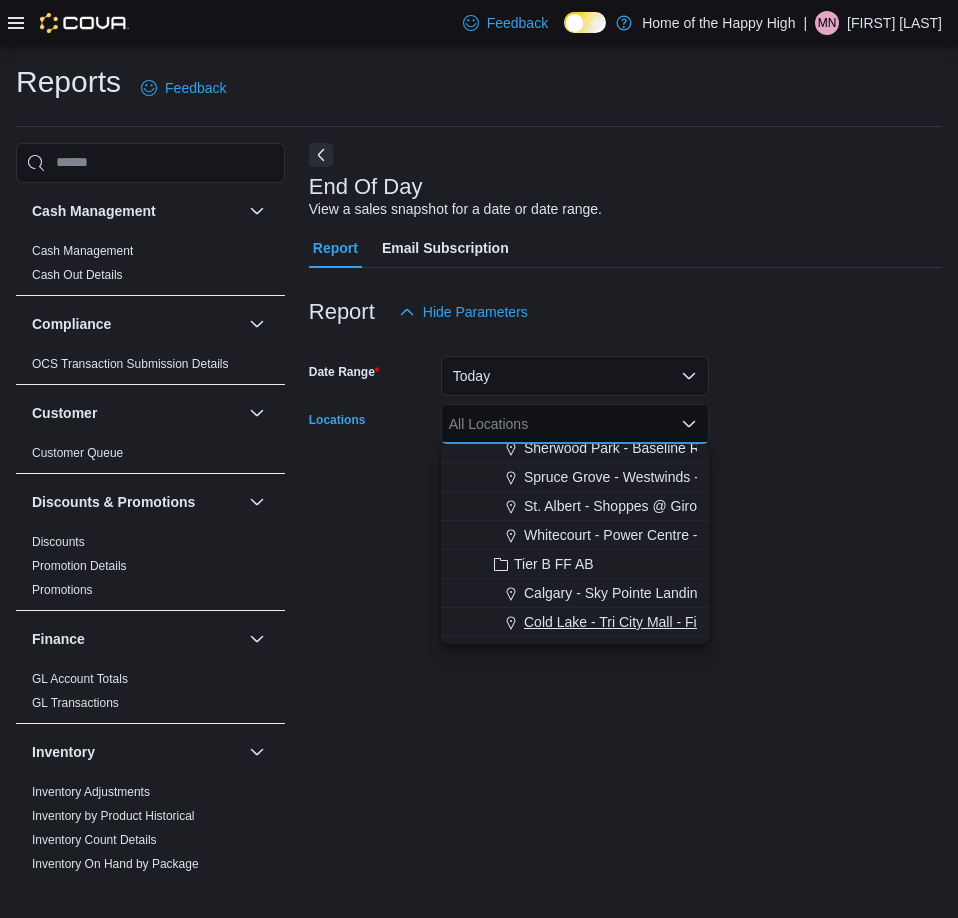 click on "Cold Lake - Tri City Mall - Fire & Flower" at bounding box center (646, 622) 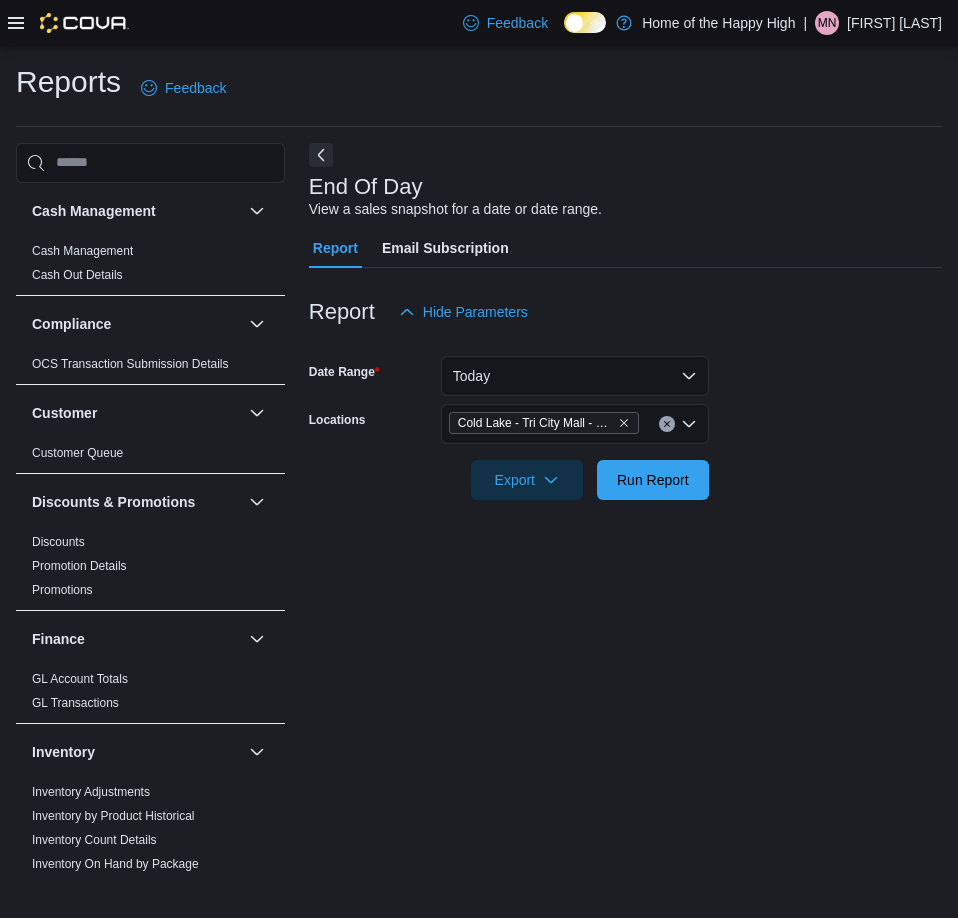 click on "Date Range Today Locations [CITY] - [LOCATION] - [STORE_NAME] Export Run Report" at bounding box center [625, 416] 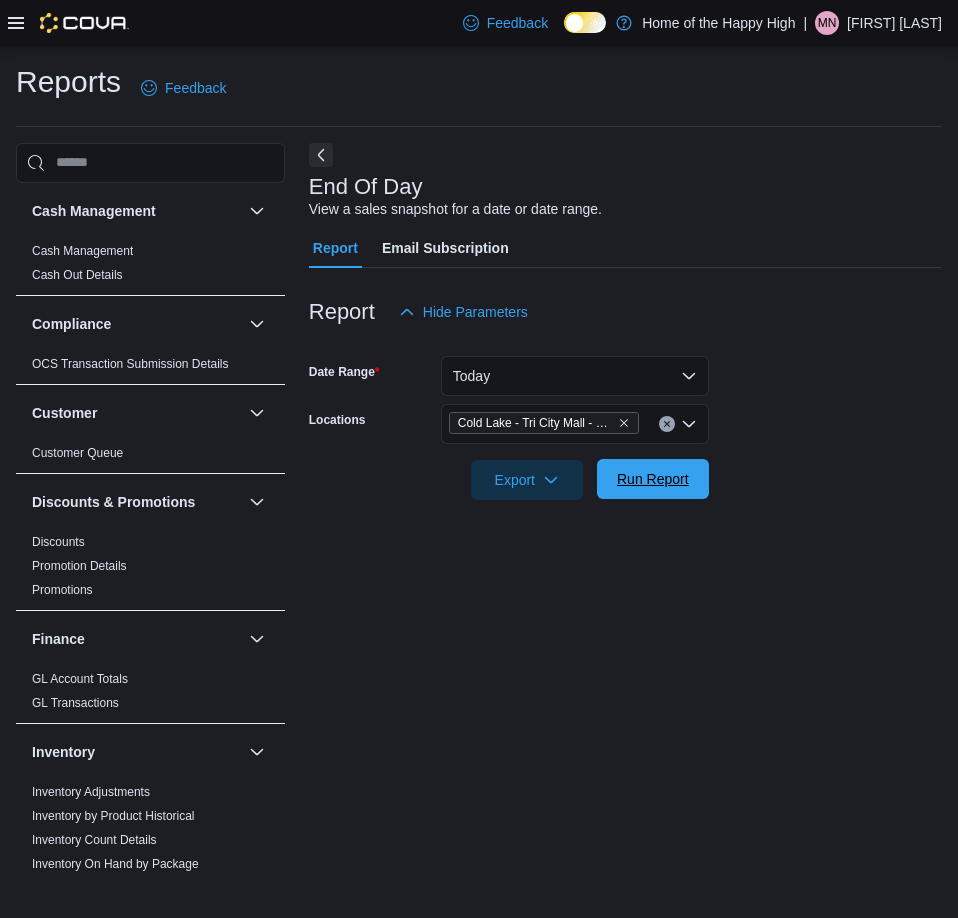 click on "Run Report" at bounding box center [653, 479] 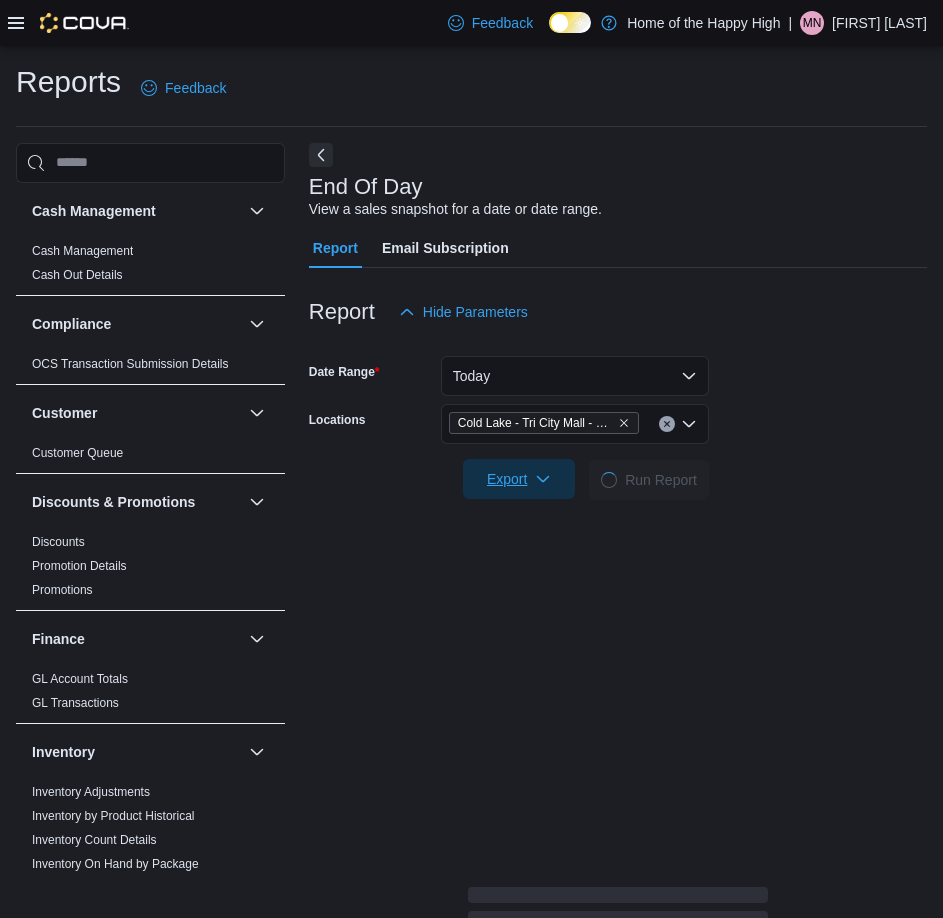 click on "Export" at bounding box center (519, 479) 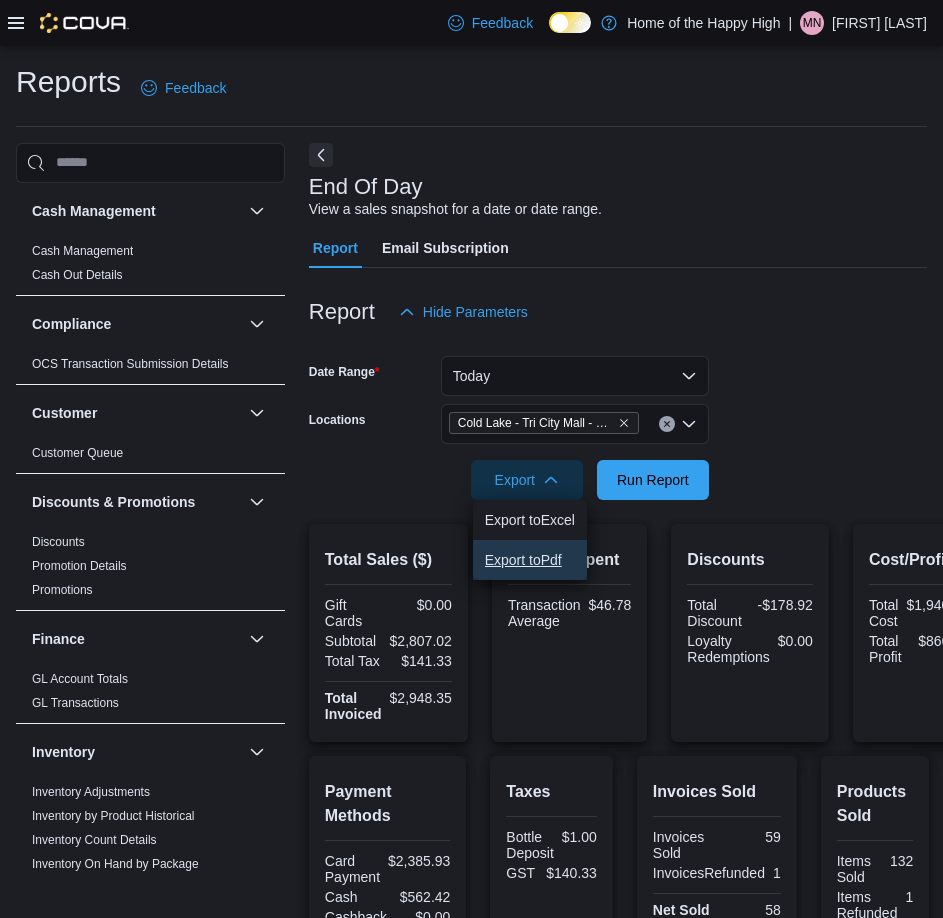click on "Export to  Pdf" at bounding box center [530, 560] 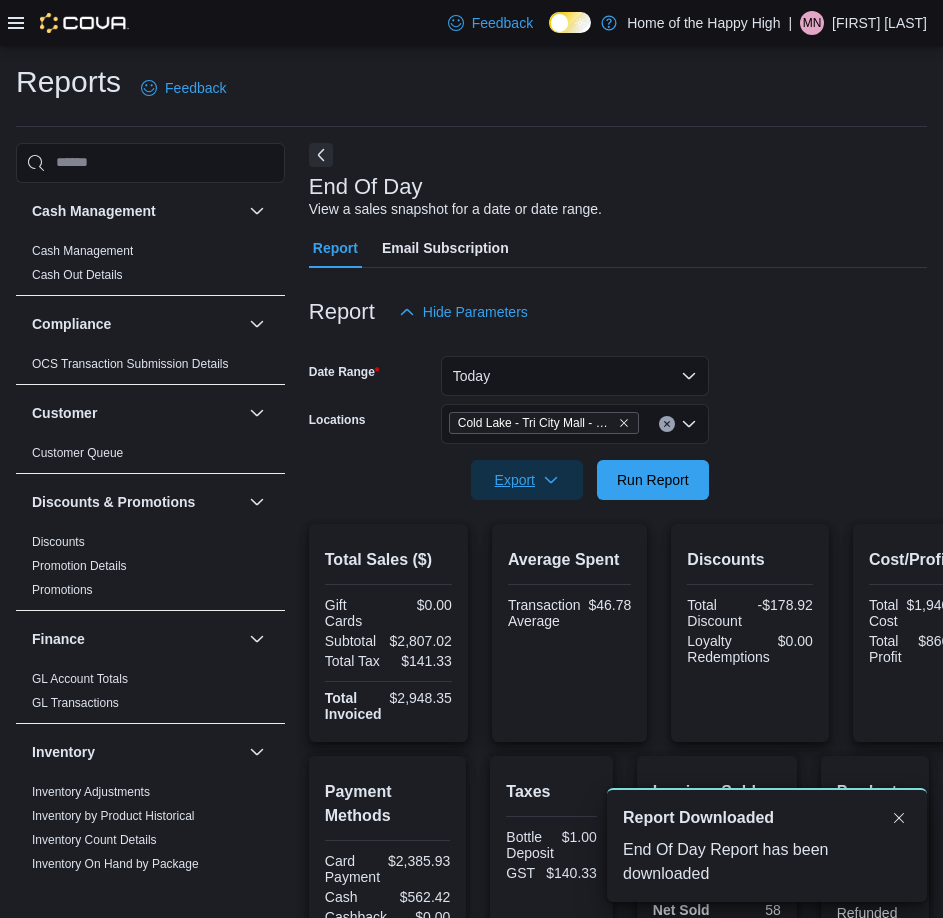 scroll, scrollTop: 0, scrollLeft: 0, axis: both 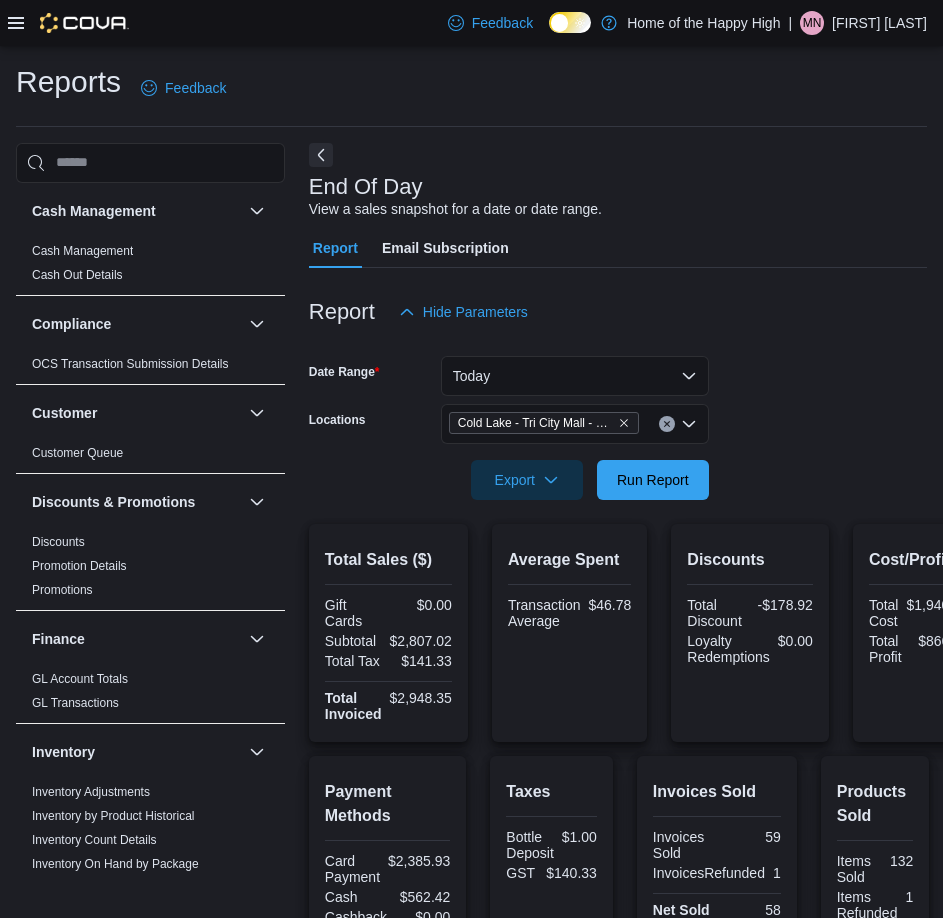 click on "Report Email Subscription" at bounding box center (618, 248) 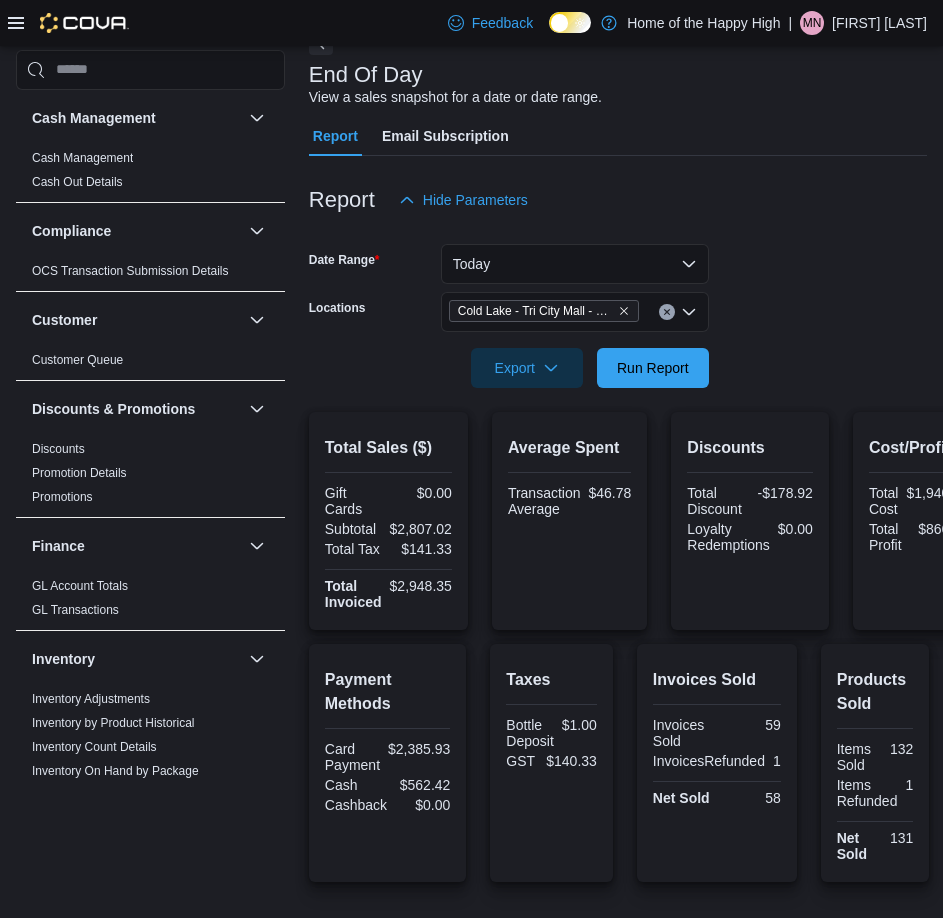 scroll, scrollTop: 0, scrollLeft: 0, axis: both 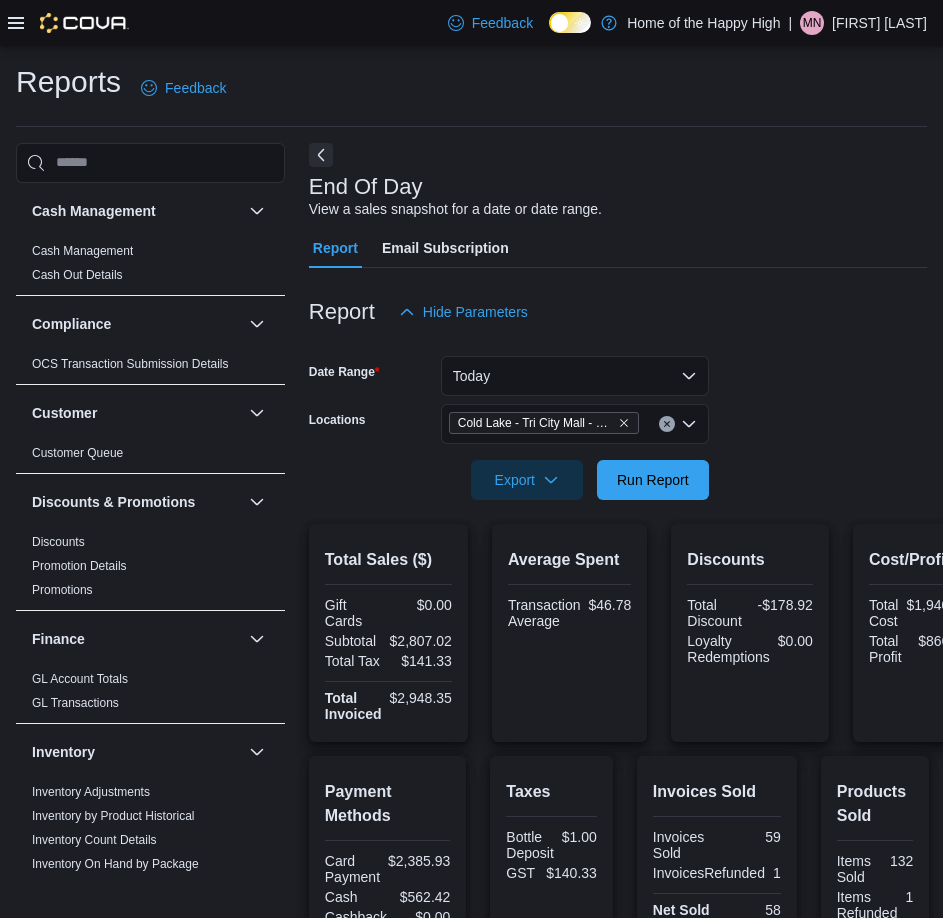 click 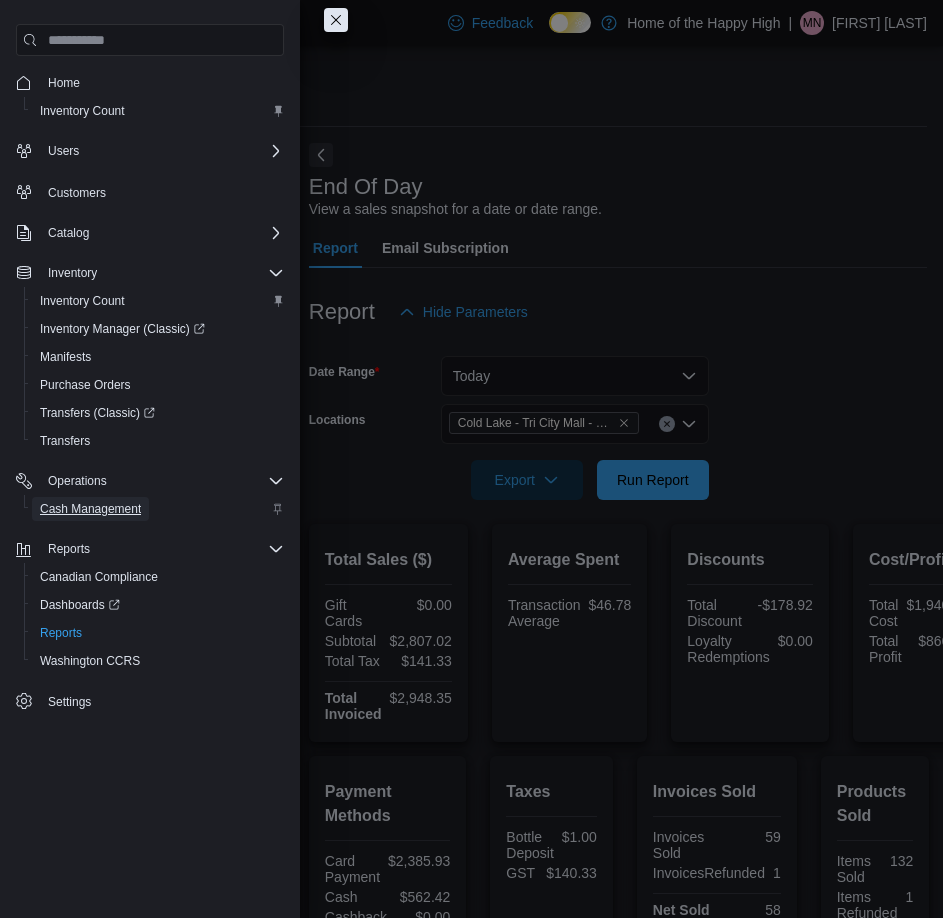 click on "Cash Management" at bounding box center [90, 509] 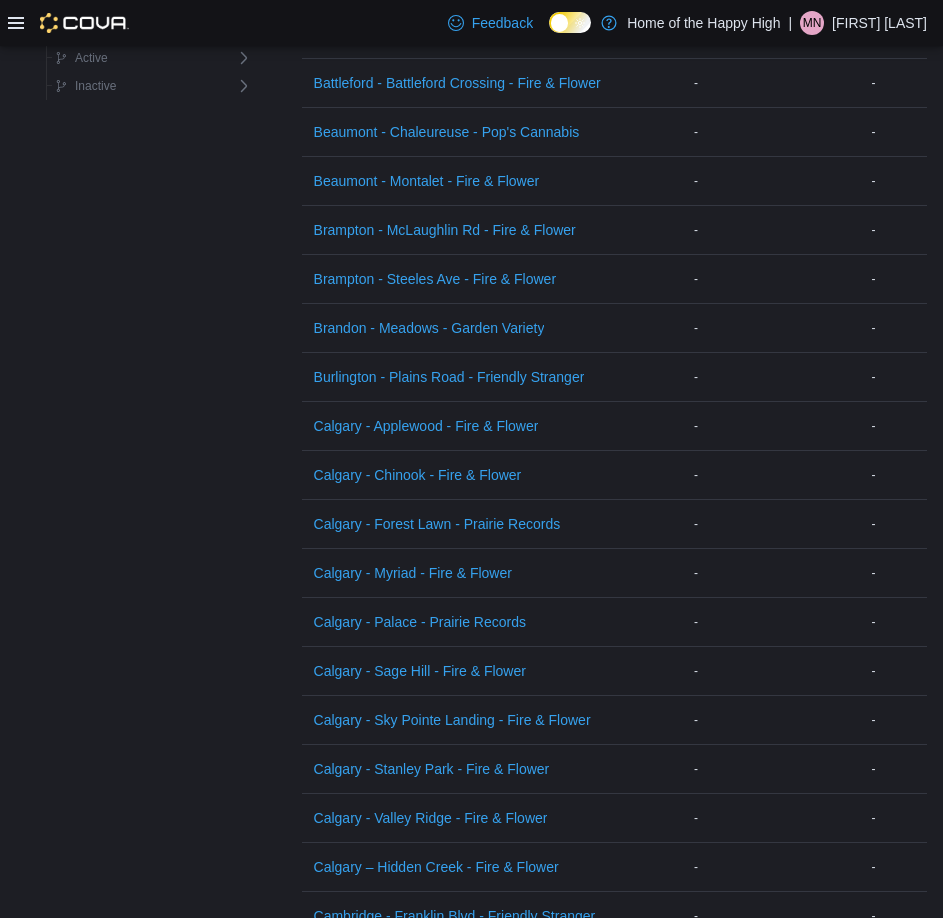 scroll, scrollTop: 1000, scrollLeft: 0, axis: vertical 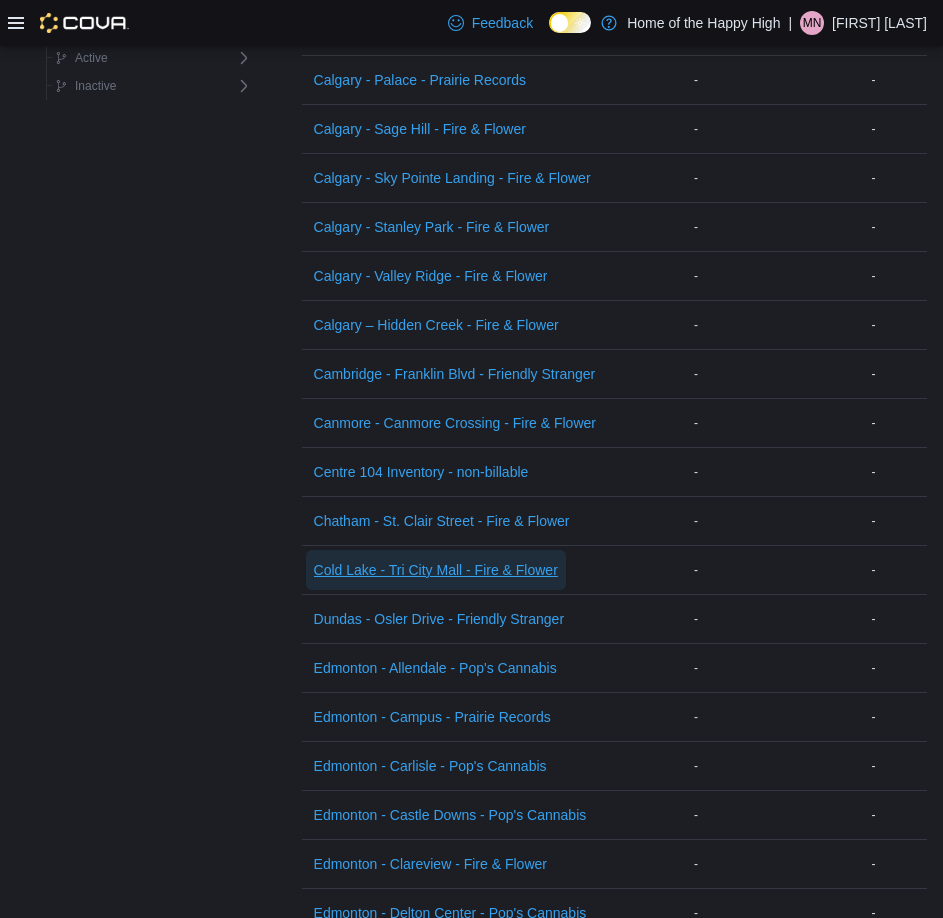 click on "Cold Lake - Tri City Mall - Fire & Flower" at bounding box center (436, 570) 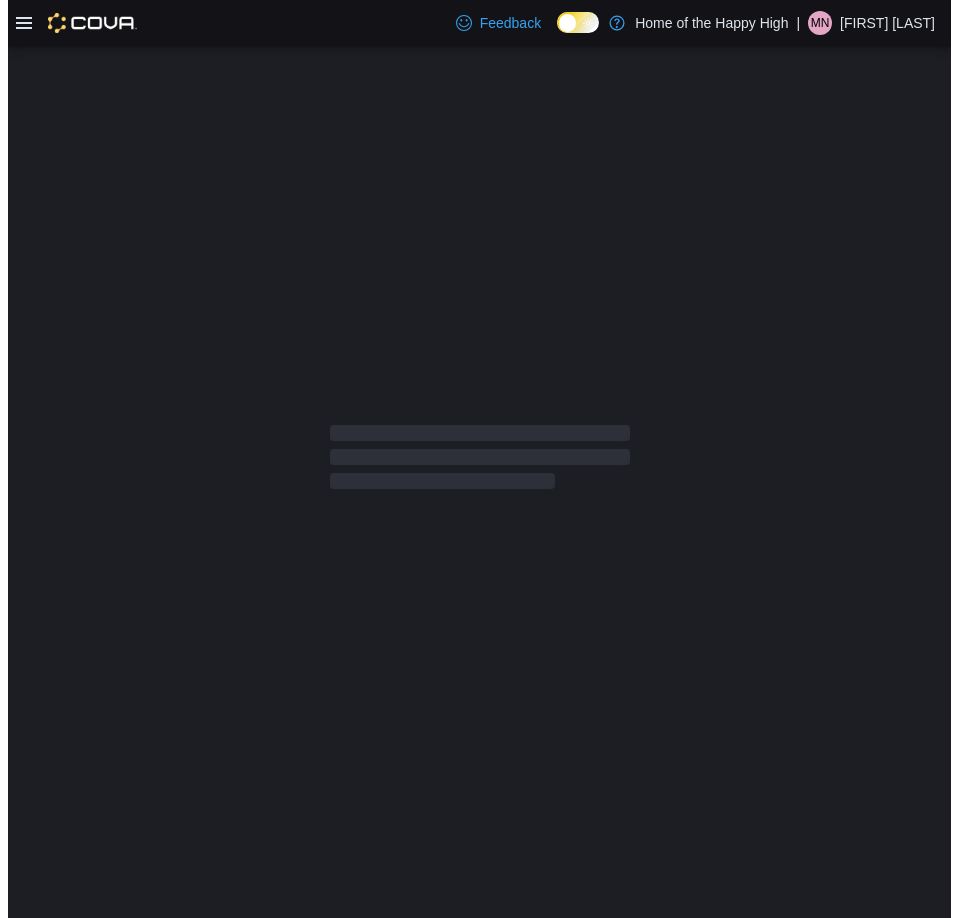 scroll, scrollTop: 0, scrollLeft: 0, axis: both 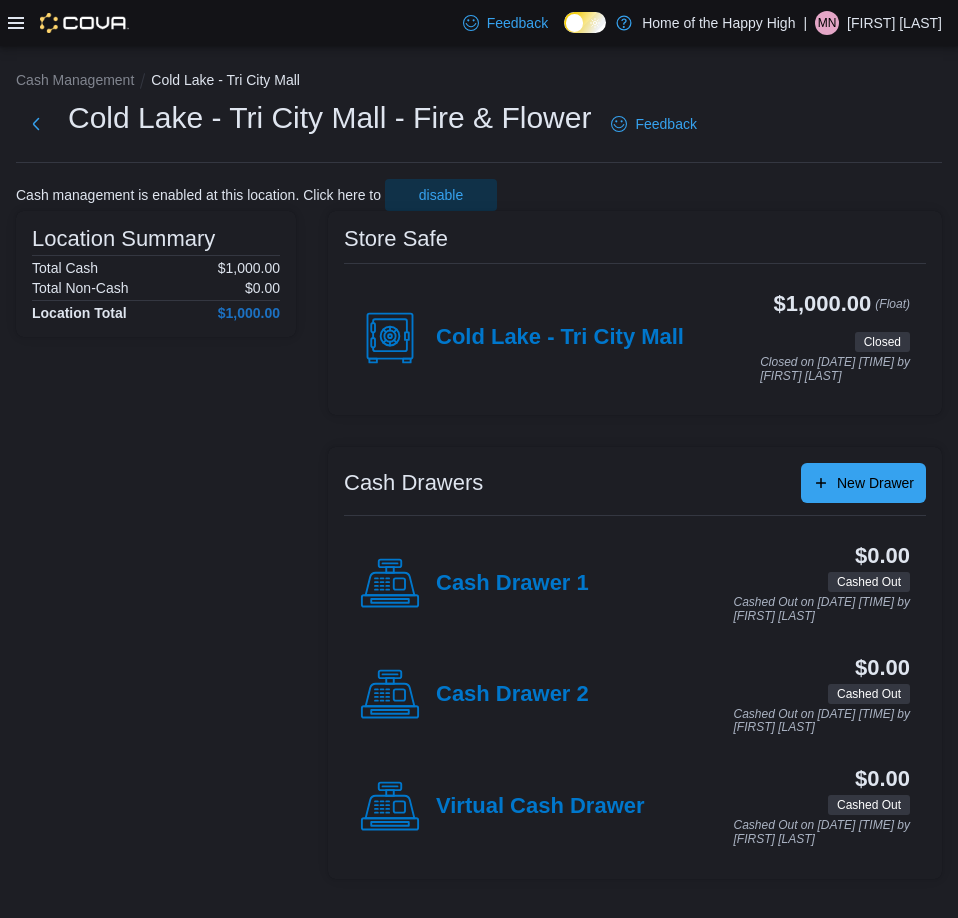 click on "[FIRST] [LAST]" at bounding box center (894, 23) 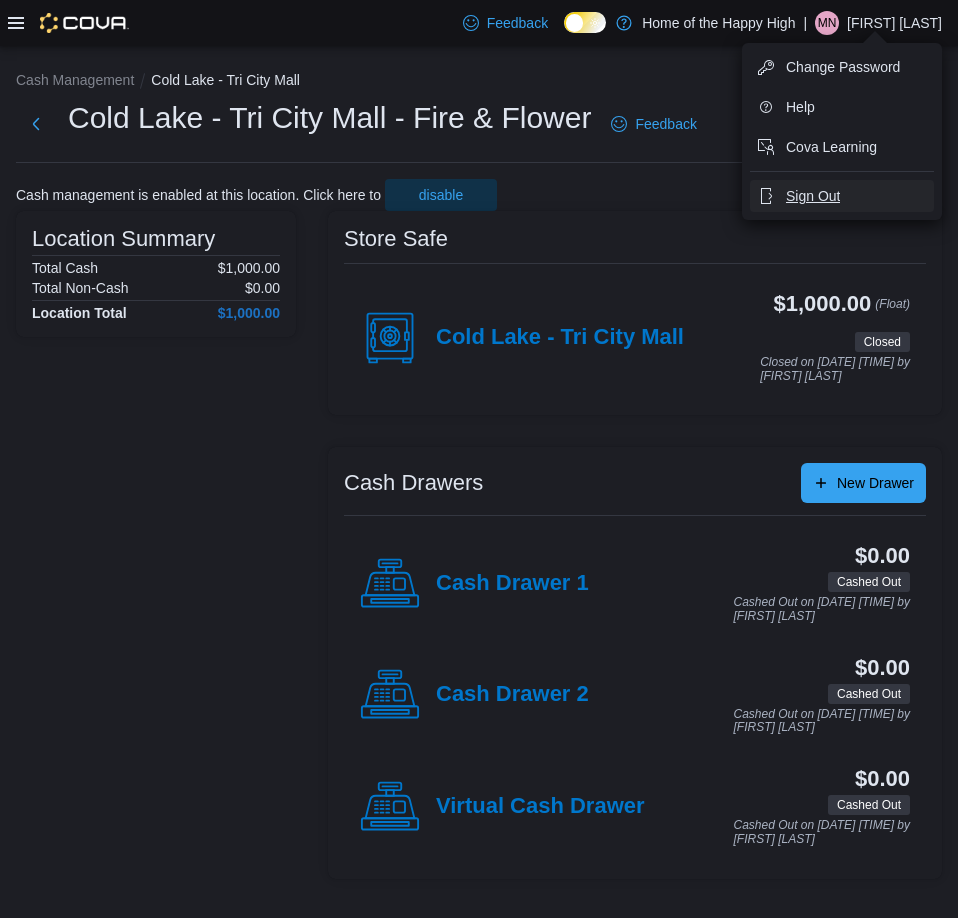 click on "Sign Out" at bounding box center (842, 196) 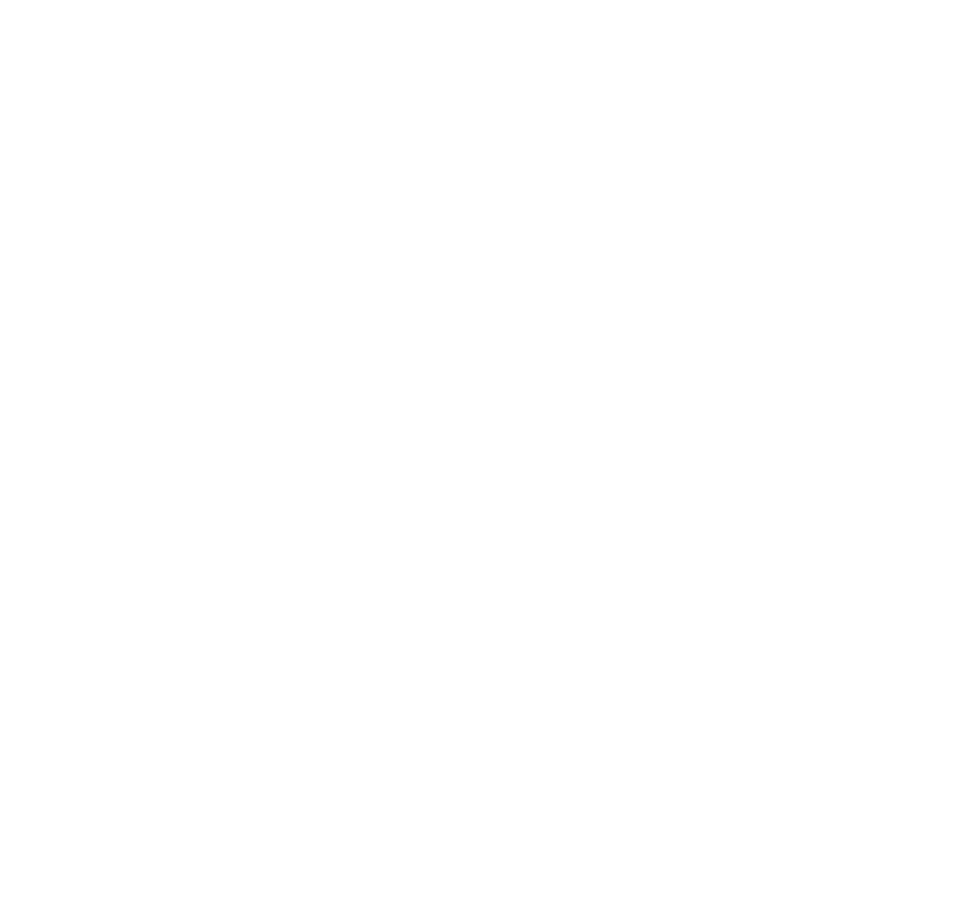 scroll, scrollTop: 0, scrollLeft: 0, axis: both 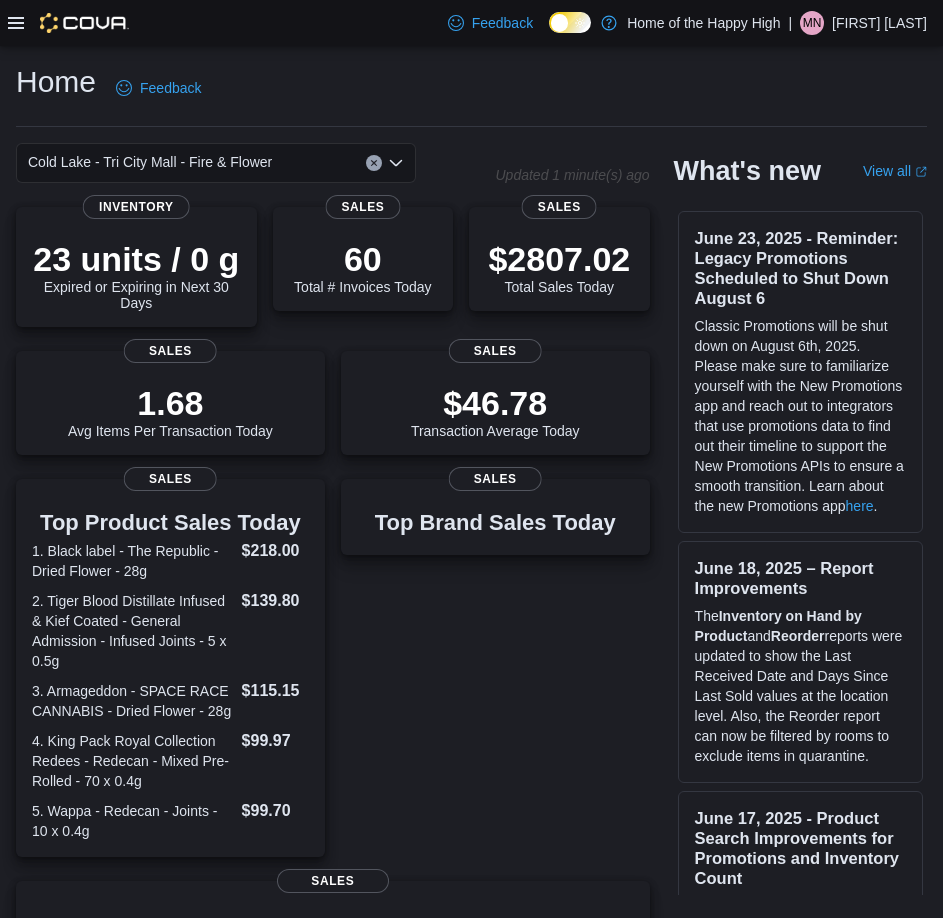 click on "Home Feedback [CITY] - Tri City Mall - Fire & Flower Updated 1 minute(s) ago 23 units / 0 g Expired or Expiring in Next 30 Days Inventory 60 Total # Invoices Today Sales $2807.02 Total Sales Today Sales 1.68 Avg Items Per Transaction Today Sales $46.78 Transaction Average Today Sales Top Product Sales Today 1. Black label - The Republic - Dried Flower - 28g $218.00 2. Tiger Blood Distillate Infused & Kief Coated - General Admission - Infused Joints - 5 x 0.5g $139.80 3. Armageddon - SPACE RACE CANNABIS - Dried Flower - 28g $115.15 4. King Pack Royal Collection Redees - Redecan - Mixed Pre-Rolled - 70 x 0.4g $99.97 5. Wappa - Redecan - Joints - 10 x 0.4g $99.70 Sales Top Brand Sales Today Sales Average Transactions per Hour Sales What's new View all (opens in a new tab or window) [DATE] - Reminder: Legacy Promotions Scheduled to Shut Down August 6 here . June 18, 2025 – Report Improvements The Inventory on Hand by Product and Reorder Promotions and Inventory Count Search will now only TIP: *" at bounding box center (471, 673) 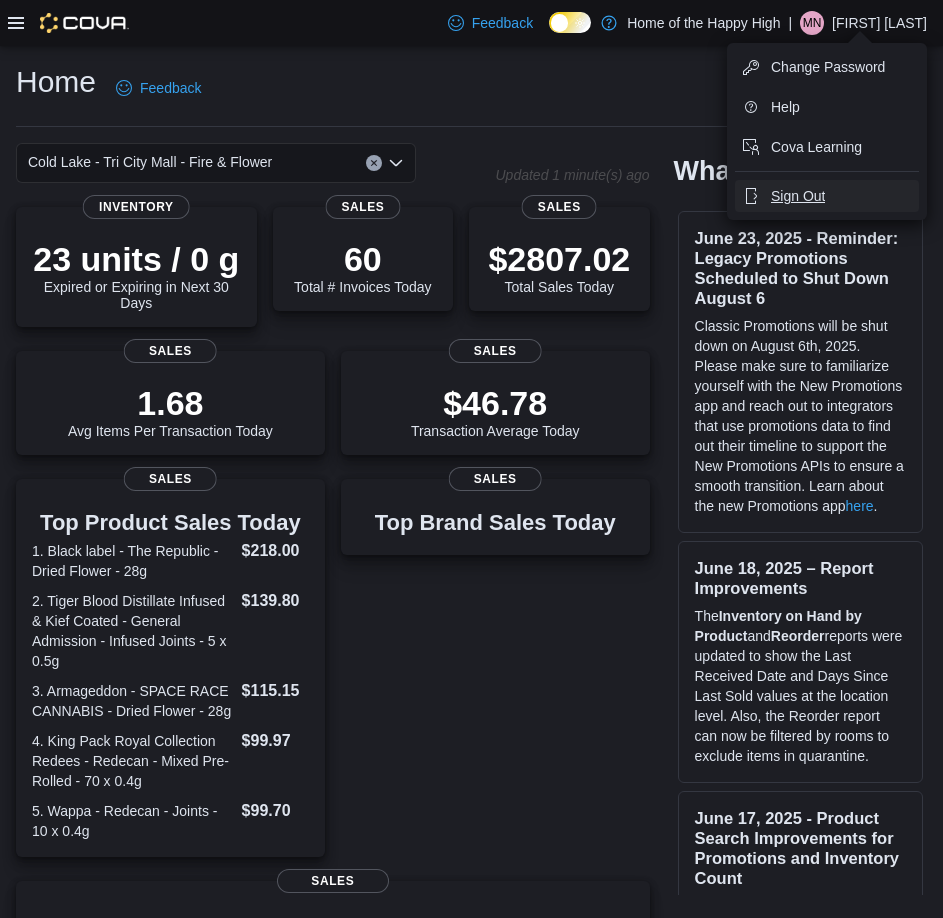 click on "Sign Out" at bounding box center [798, 196] 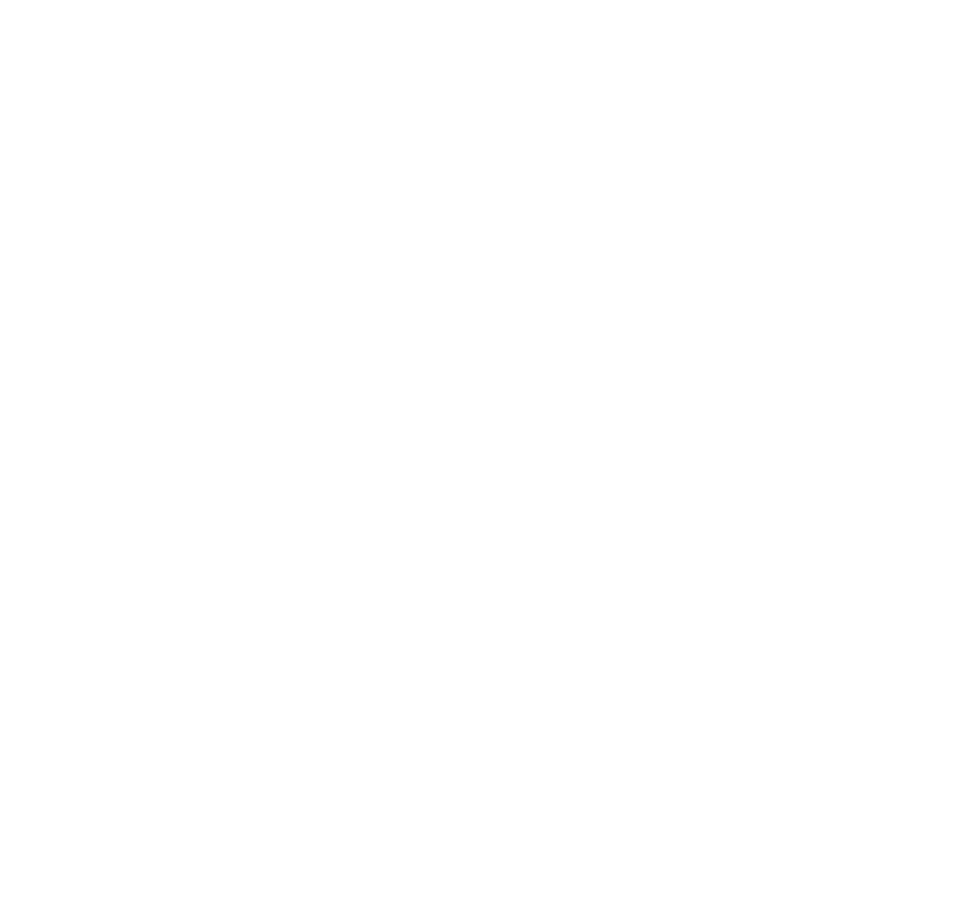 scroll, scrollTop: 0, scrollLeft: 0, axis: both 